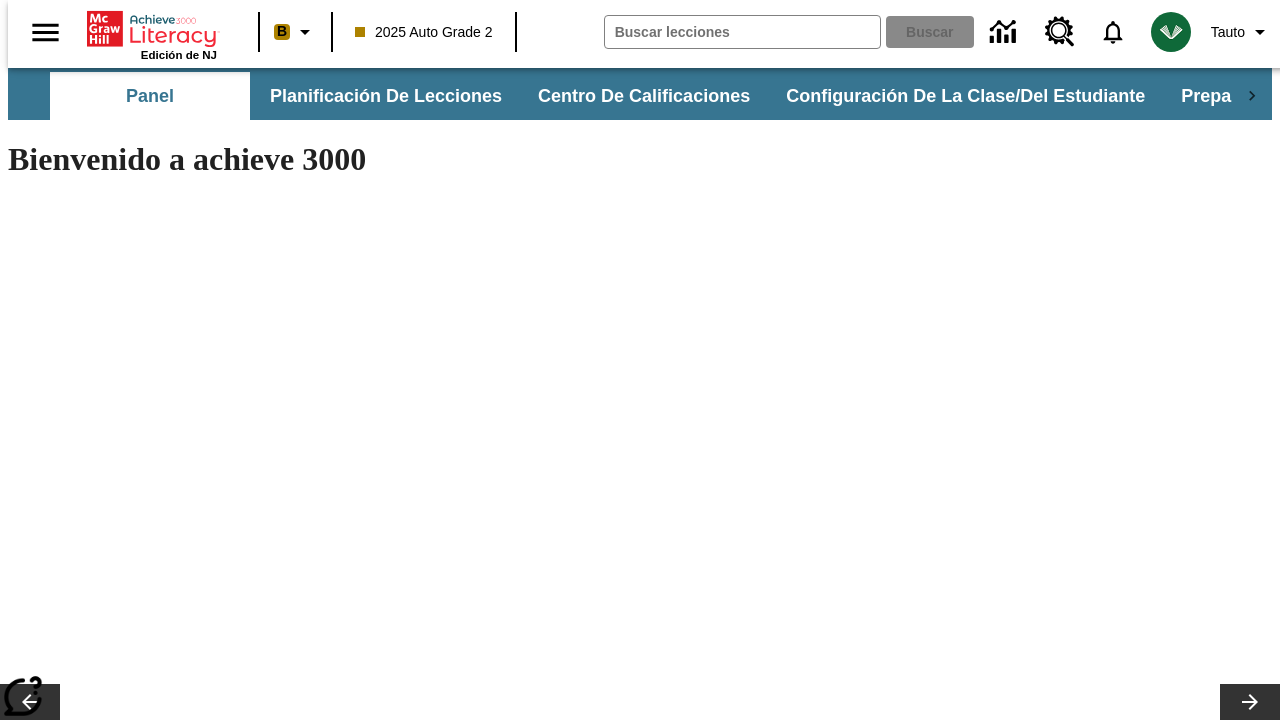 scroll, scrollTop: 0, scrollLeft: 0, axis: both 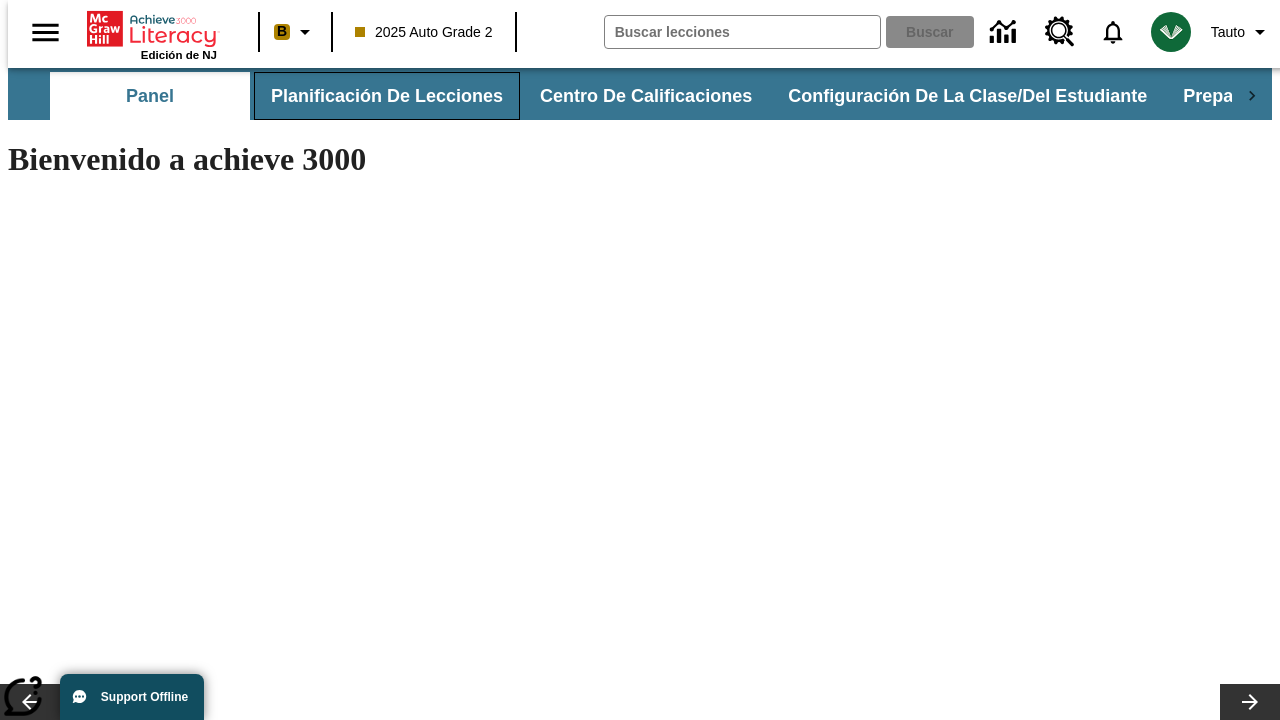 click on "Planificación de lecciones" at bounding box center [387, 96] 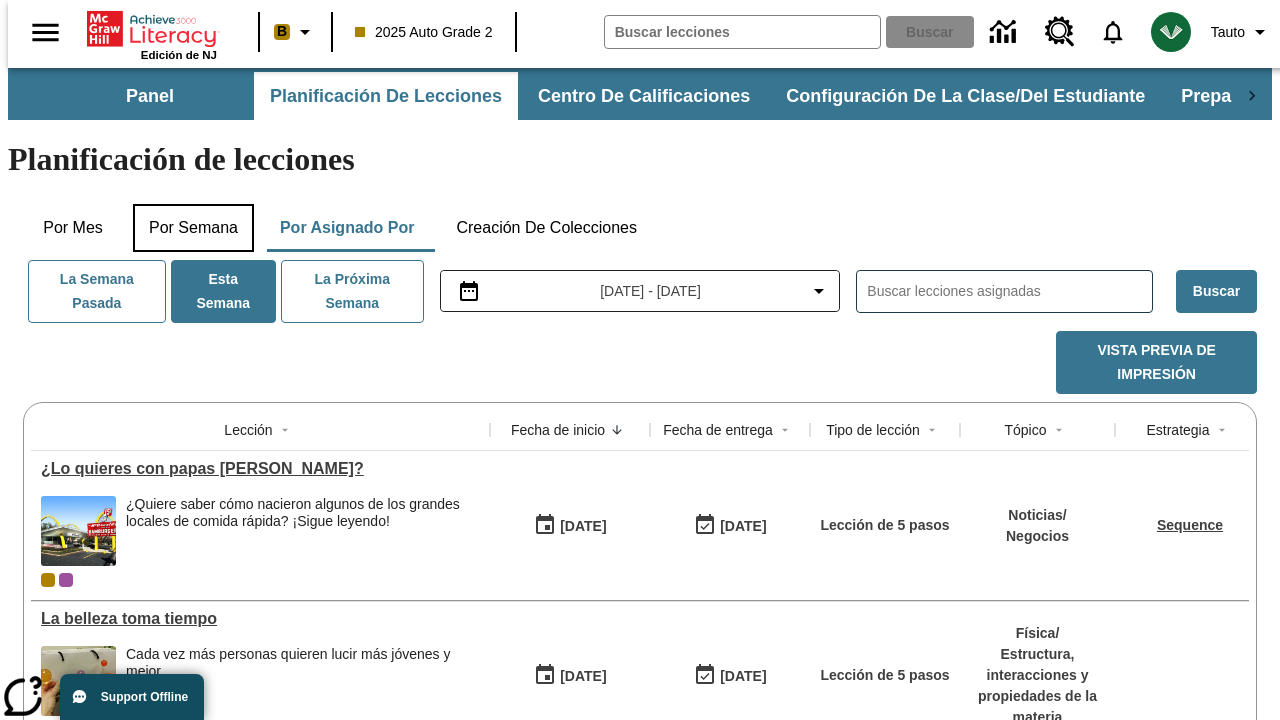 click on "Por semana" at bounding box center [193, 228] 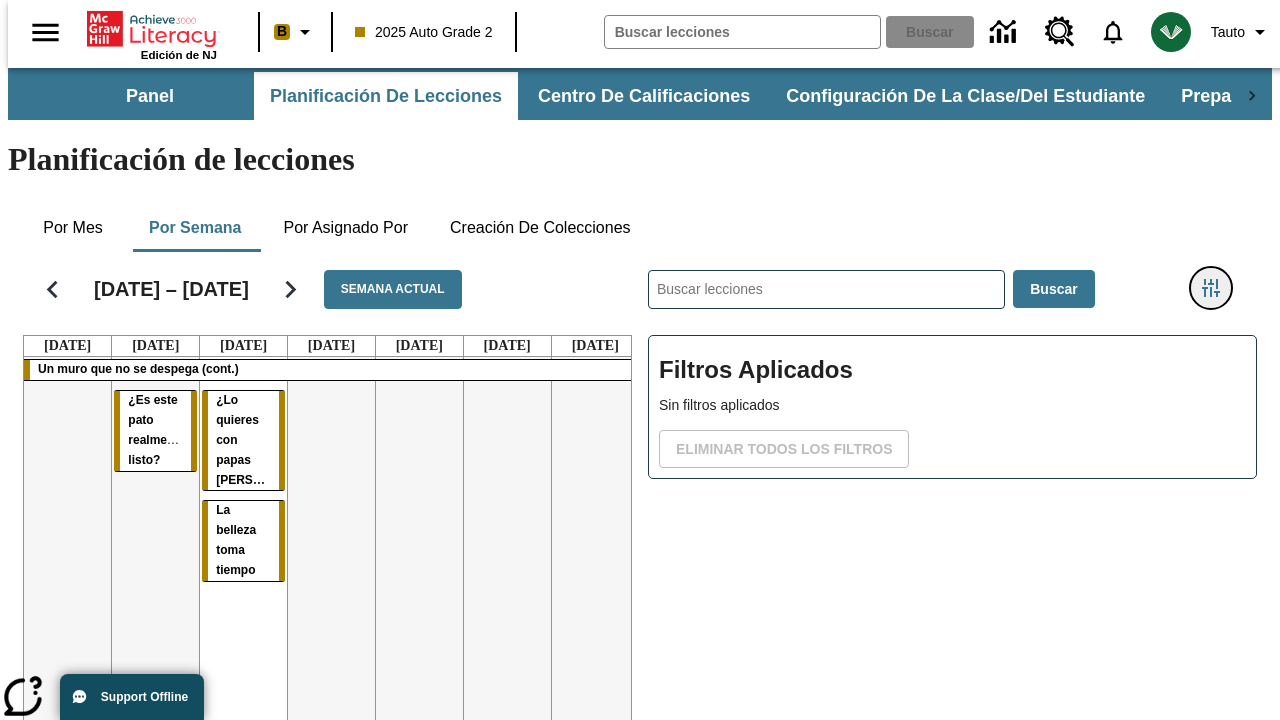 click 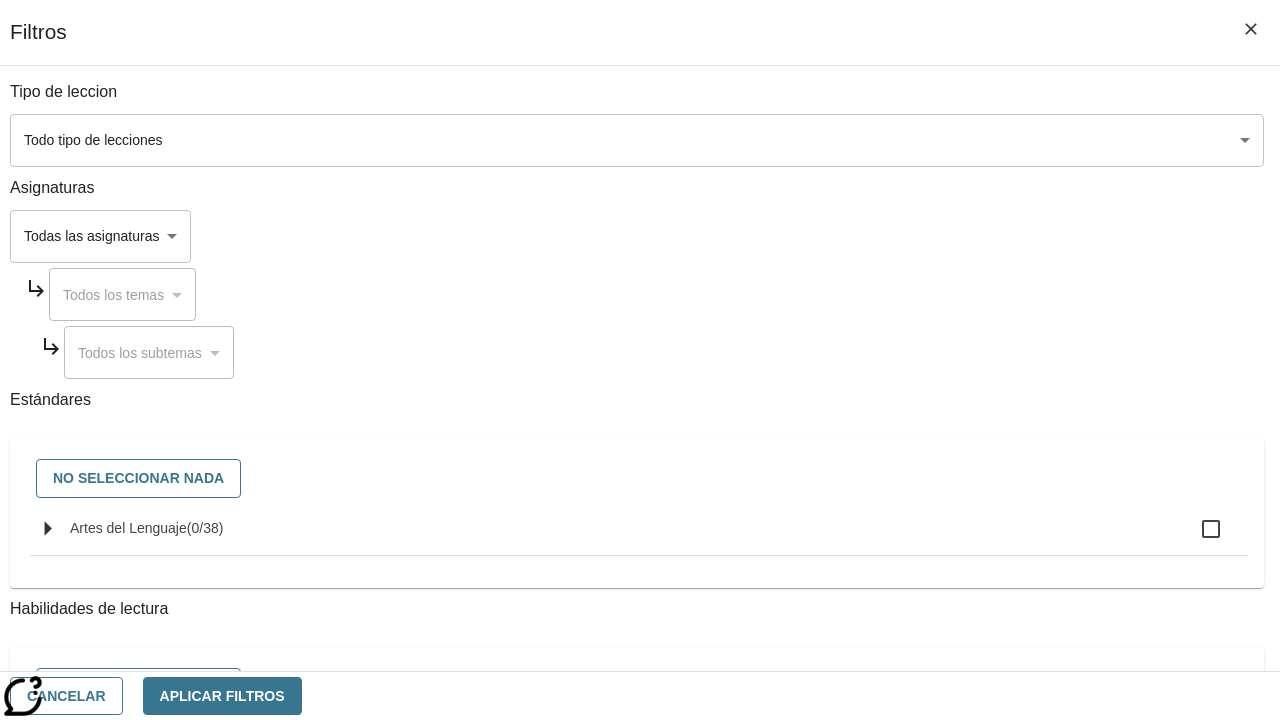 click on "Saltar al contenido principal
Edición de NJ B 2025 Auto Grade 2 Buscar 0 Tauto Panel Planificación de lecciones Centro de calificaciones Configuración de la clase/del estudiante Preparación universitaria y profesional Planificación de lecciones Por mes Por semana Por asignado por Creación de colecciones [DATE] – [DATE] Semana actual [DATE] [DATE] [DATE] [DATE] [DATE] [DATE] [DATE] Un muro que no se despega (cont.) ¿Es este pato realmente listo? ¿Lo quieres con papas fritas? La belleza toma tiempo ​ Buscar Filtros Aplicados Sin filtros aplicados Eliminar todos los filtros
©   2025 Achieve3000, Inc. y sus concedentes. Reservados todos los derechos.
×
Achieve 3000 CoBrowse support
Schedule:   Mon-Fri 7.30 AM to 9:00 PM EST
Call  [PHONE_NUMBER]  and provide your" at bounding box center (640, 495) 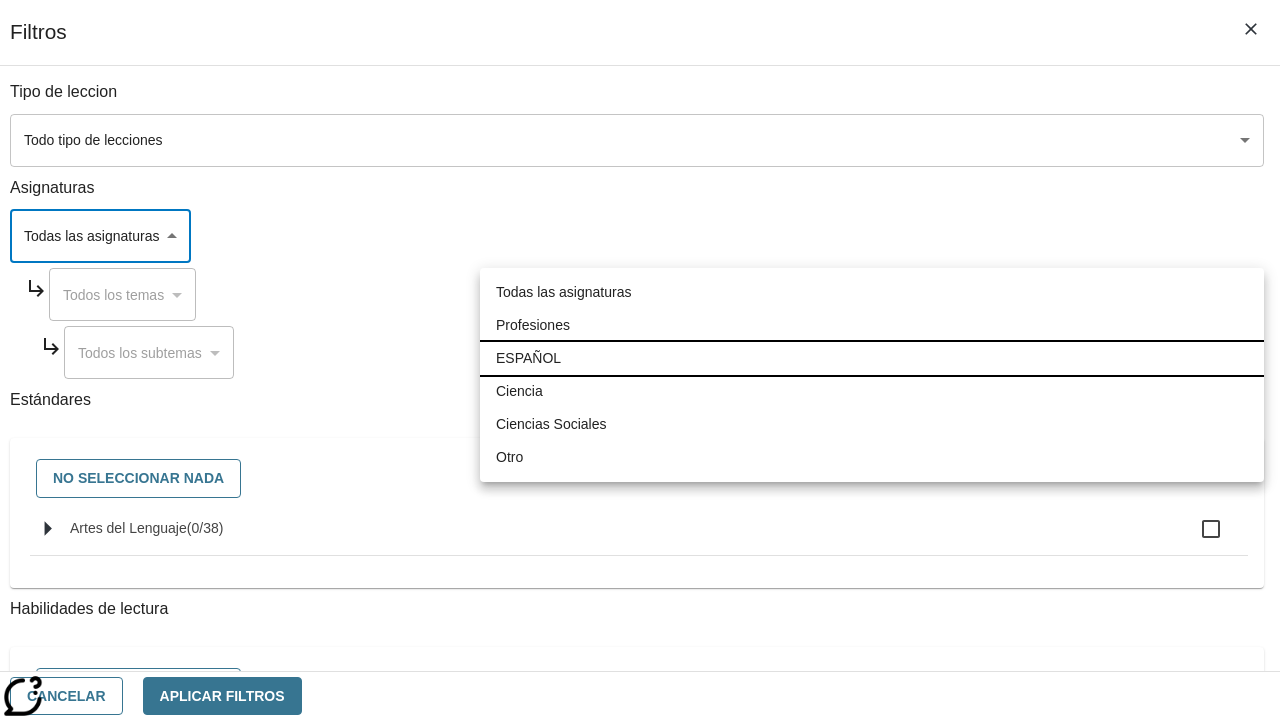 click on "ESPAÑOL" at bounding box center [872, 358] 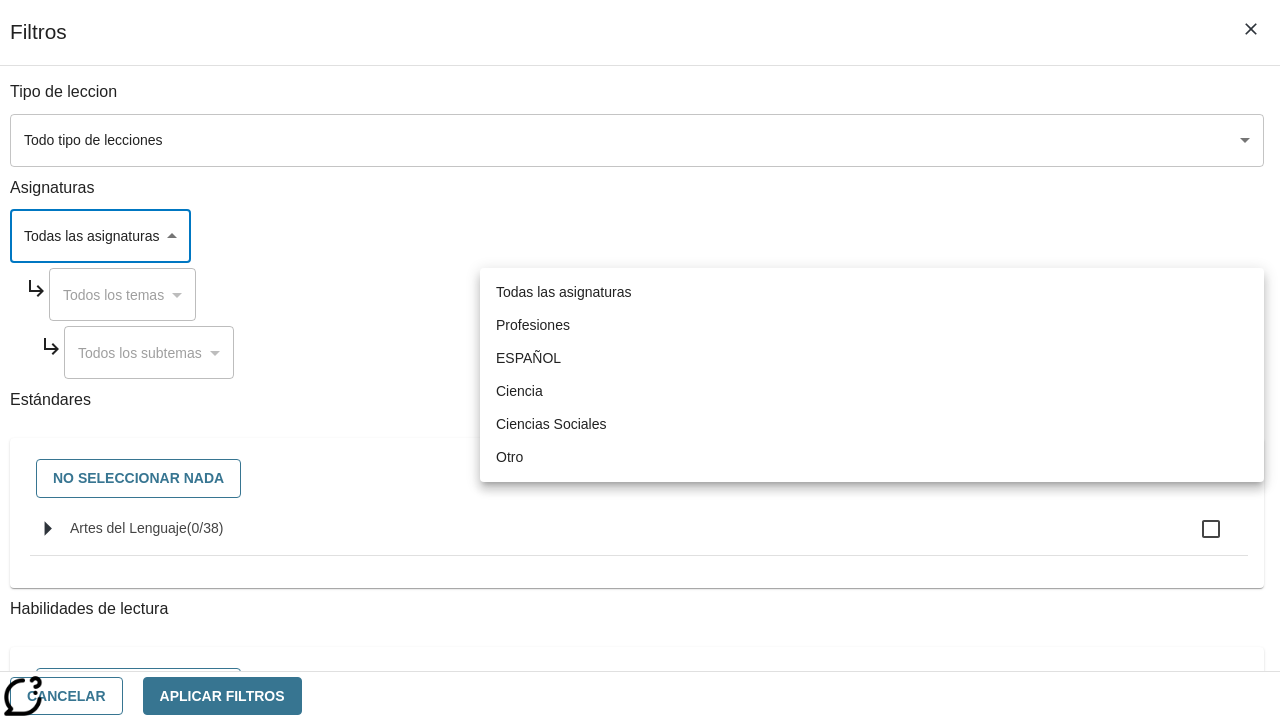 type on "1" 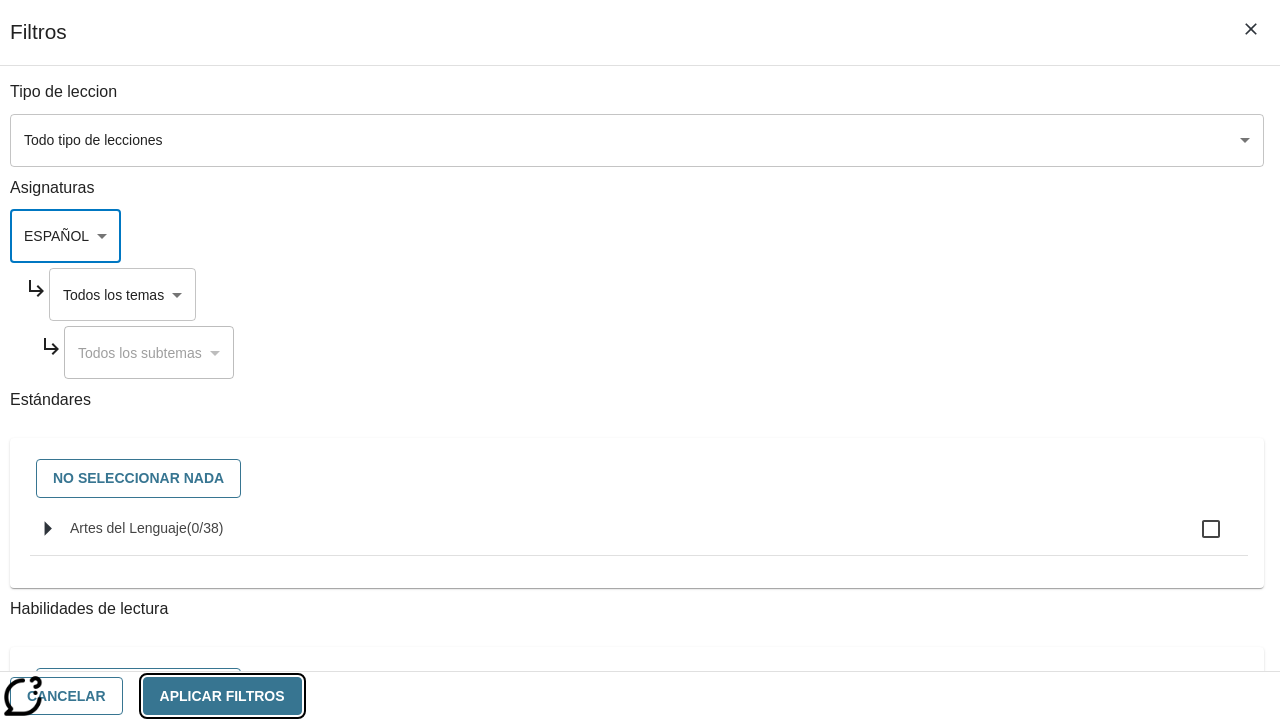 click on "Aplicar Filtros" at bounding box center [222, 696] 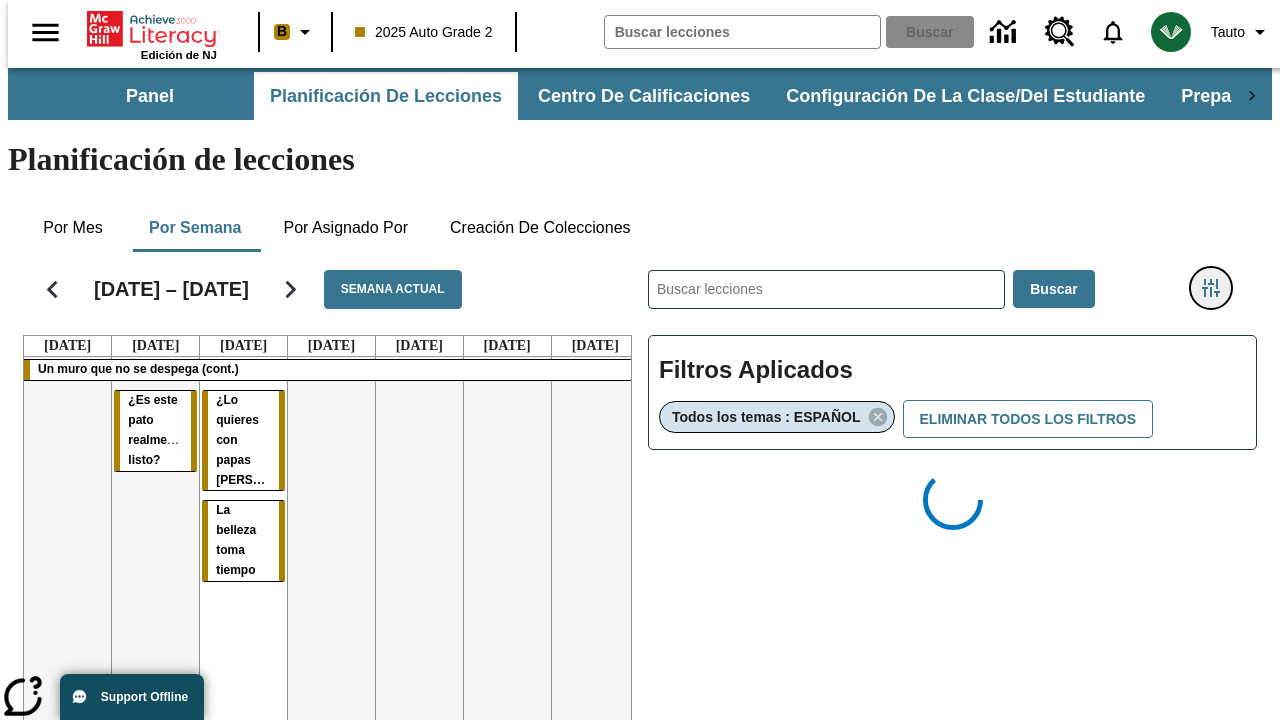 type 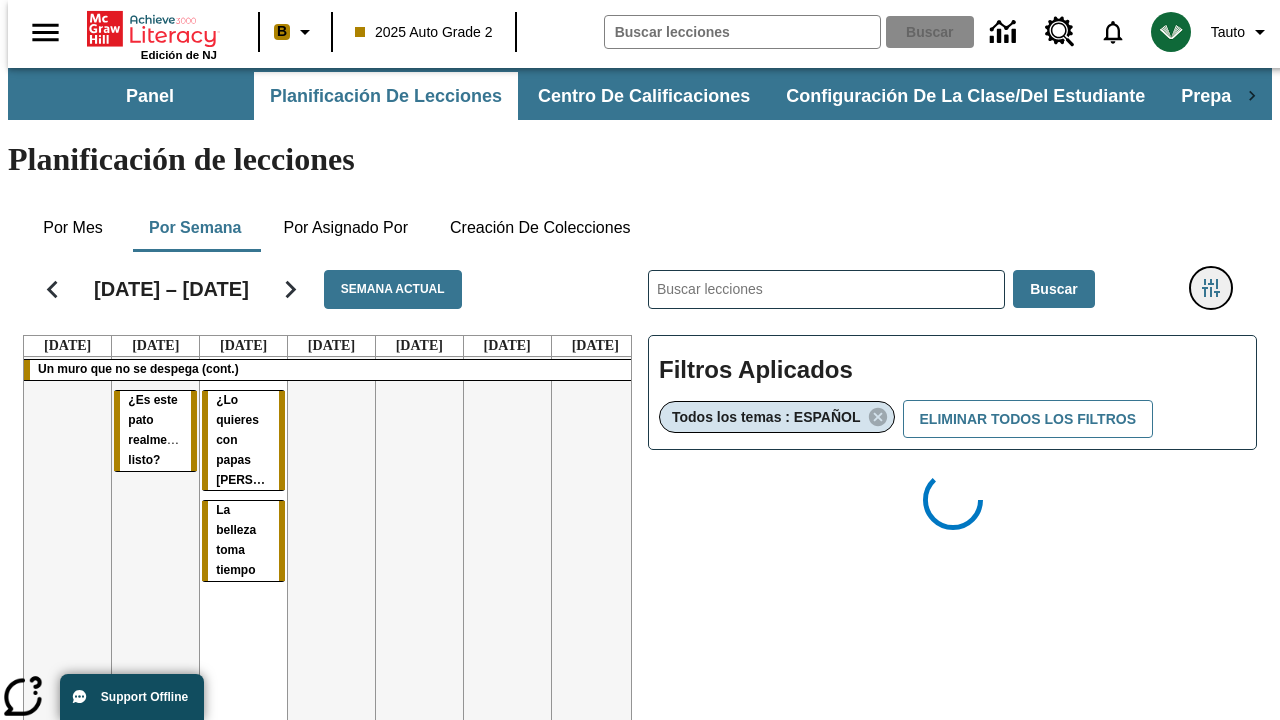click 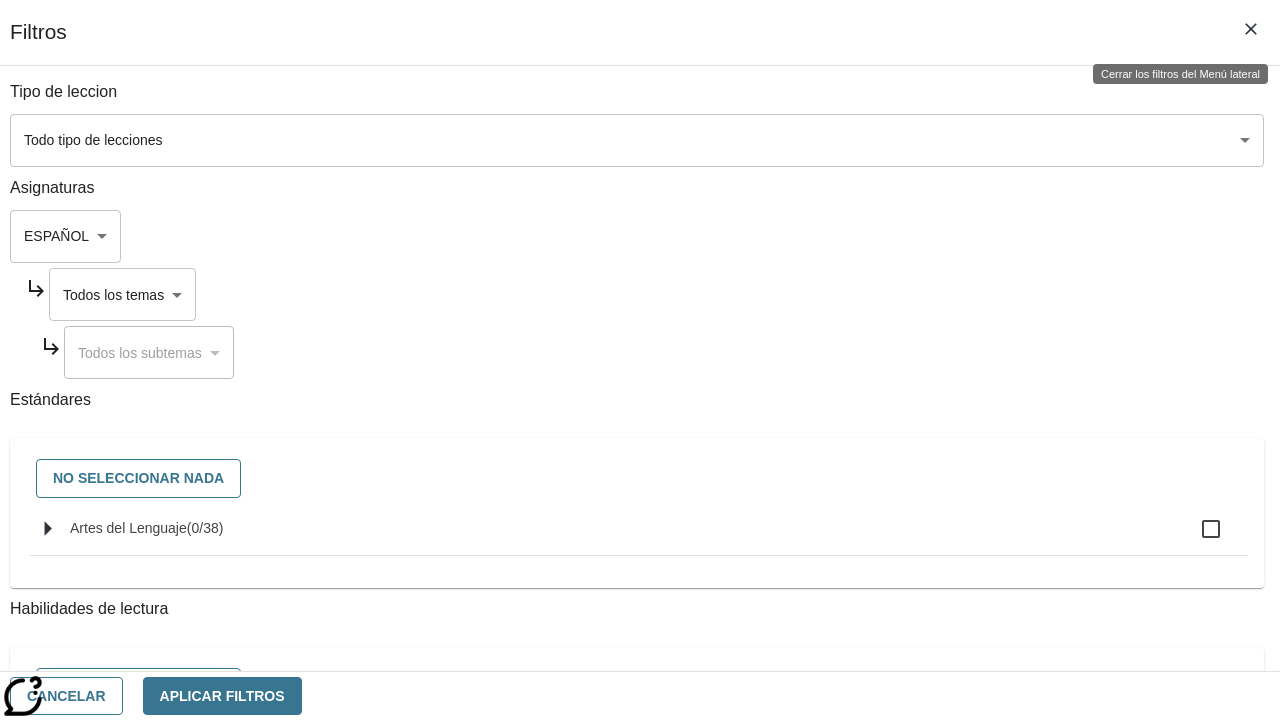 click on "Saltar al contenido principal
Edición de NJ B 2025 Auto Grade 2 Buscar 0 Tauto Panel Planificación de lecciones Centro de calificaciones Configuración de la clase/del estudiante Preparación universitaria y profesional Planificación de lecciones Por mes Por semana Por asignado por Creación de colecciones [DATE] – [DATE] Semana actual [DATE] [DATE] [DATE] [DATE] [DATE] [DATE] [DATE] Un muro que no se despega (cont.) ¿Es este pato realmente listo? ¿Lo quieres con papas fritas? La belleza toma tiempo ​ Buscar Filtros Aplicados Todos los temas : ESPAÑOL Eliminar todos los filtros Asignar Artículo + Actividad ENG/ES New Test Category Name / New Test Sub Category Name Lluvia de iguanas En el sur de [US_STATE] no nieva. Pero es posible que lluevan iguanas.
©   2025 Achieve3000, Inc. y sus concedentes. Reservados todos los derechos." at bounding box center [640, 589] 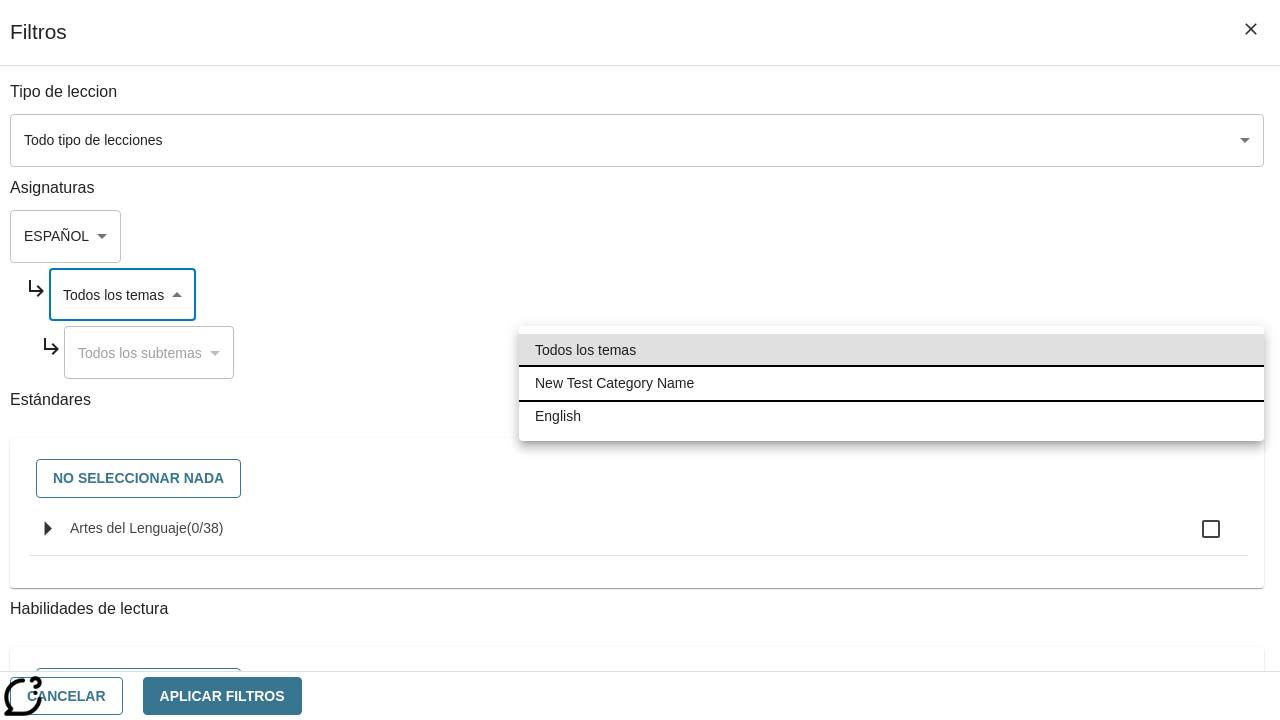 click on "New Test Category Name" at bounding box center [891, 383] 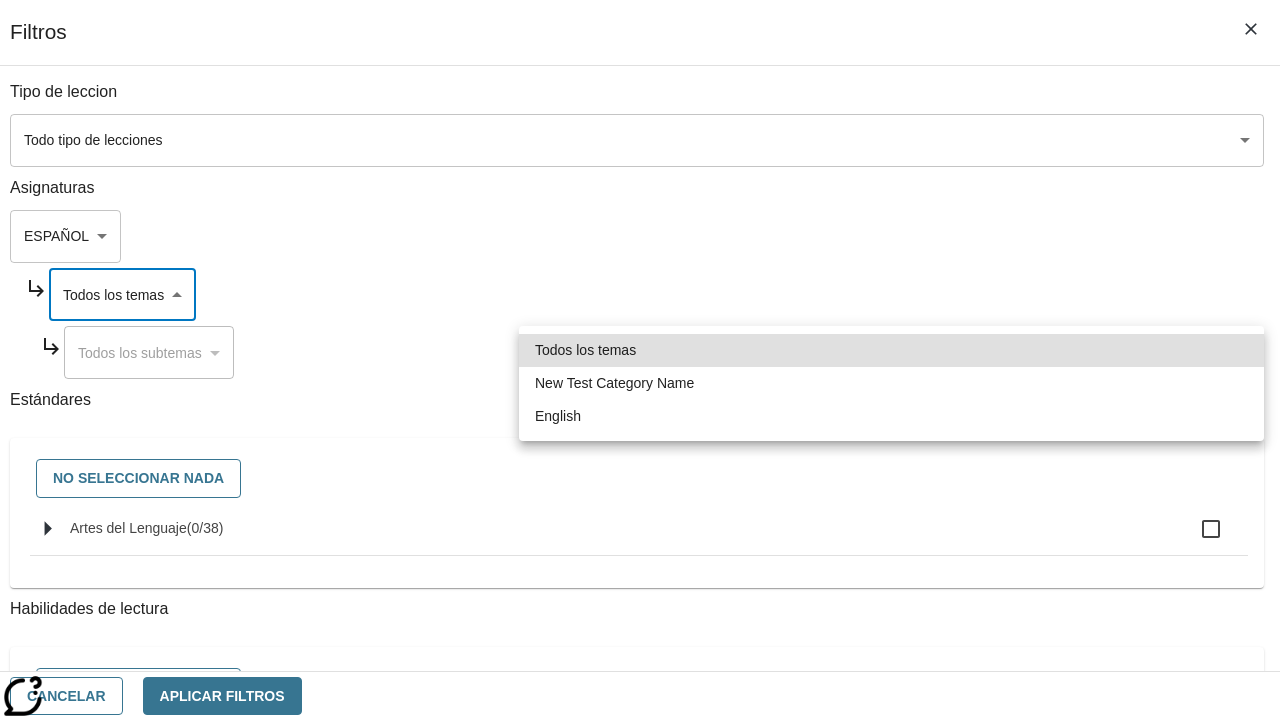 type on "265" 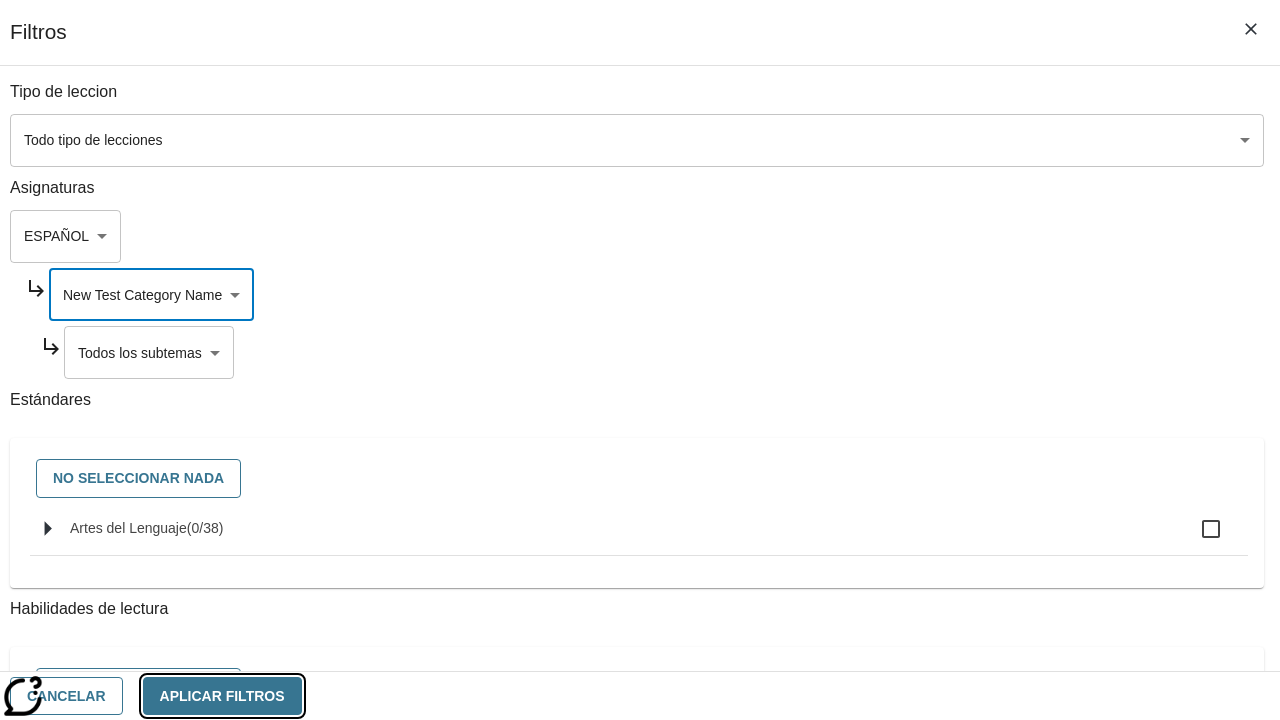 click on "Aplicar Filtros" at bounding box center (222, 696) 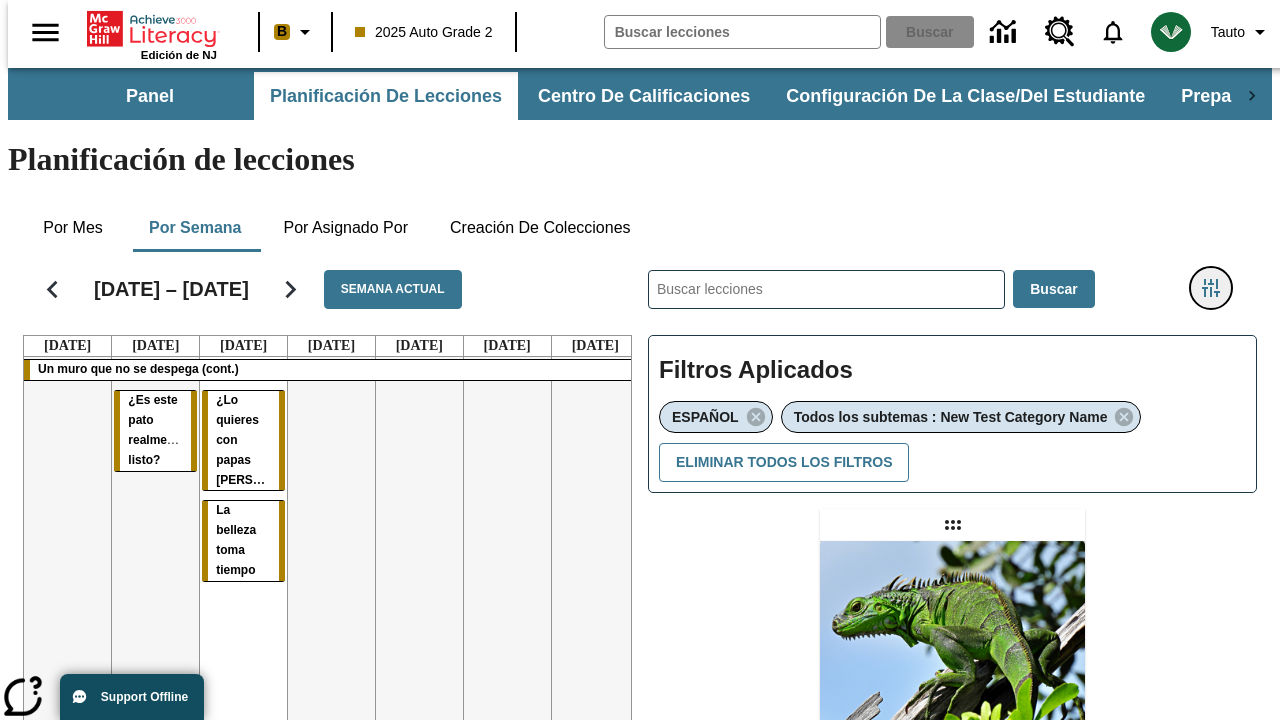 click 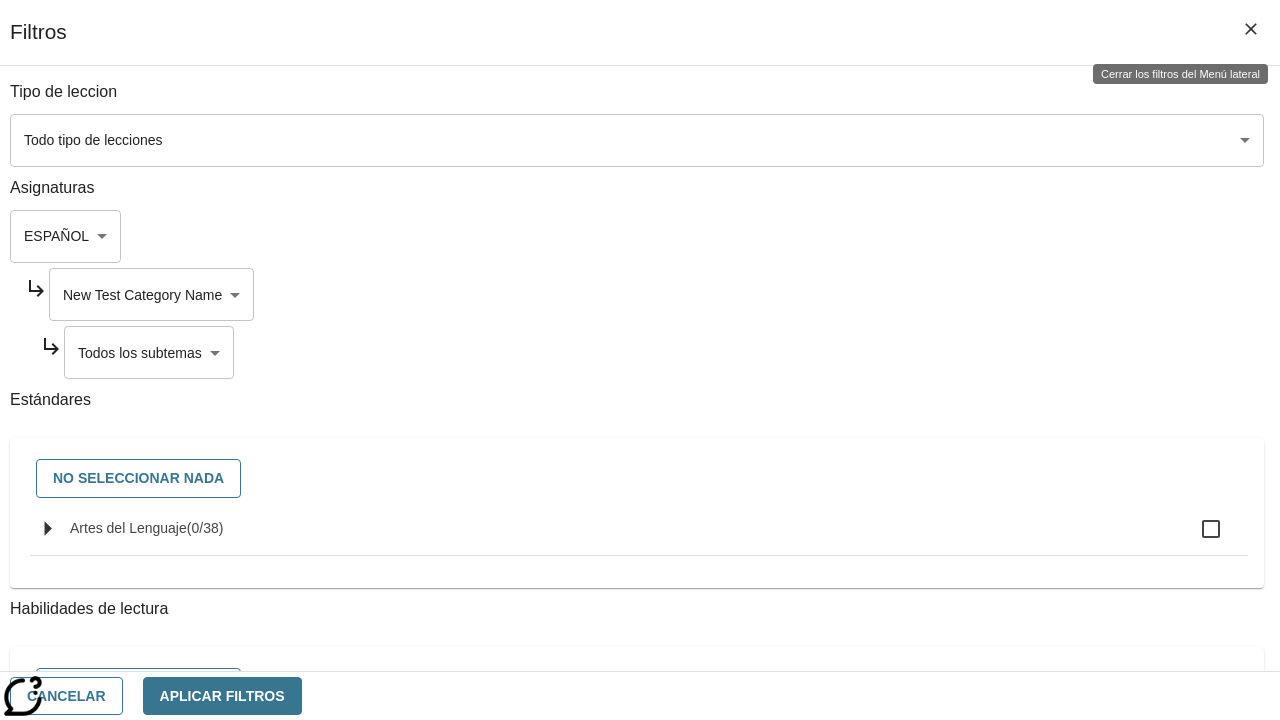 click on "Saltar al contenido principal
Edición de NJ B 2025 Auto Grade 2 Buscar 0 Tauto Panel Planificación de lecciones Centro de calificaciones Configuración de la clase/del estudiante Preparación universitaria y profesional Planificación de lecciones Por mes Por semana Por asignado por Creación de colecciones [DATE] – [DATE] Semana actual [DATE] [DATE] [DATE] [DATE] [DATE] [DATE] [DATE] Un muro que no se despega (cont.) ¿Es este pato realmente listo? ¿Lo quieres con papas fritas? La belleza toma tiempo ​ Buscar Filtros Aplicados ESPAÑOL Todos los subtemas : New Test Category Name Eliminar todos los filtros Asignar Artículo + Actividad ENG/ES New Test Category Name / New Test Sub Category Name Lluvia de iguanas En el sur de [US_STATE] no nieva. Pero es posible que lluevan iguanas.
©   2025 Achieve3000, Inc. y sus concedentes." at bounding box center [640, 611] 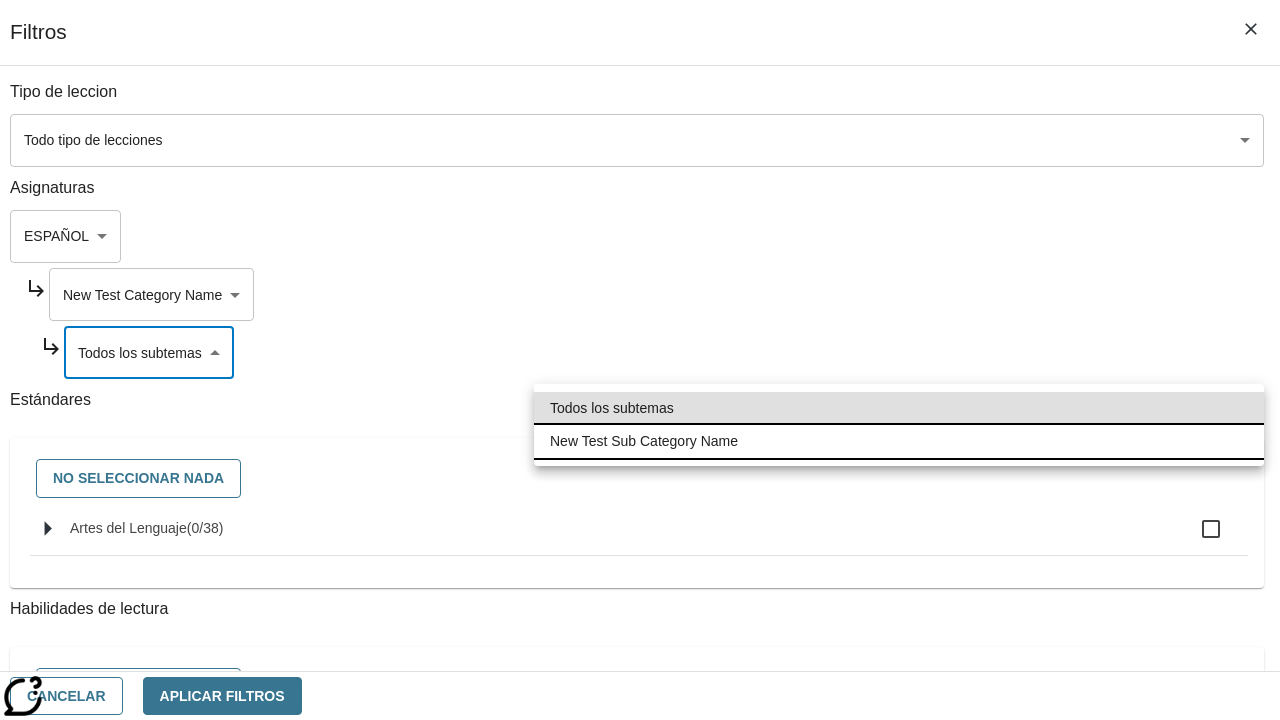 click on "New Test Sub Category Name" at bounding box center (899, 441) 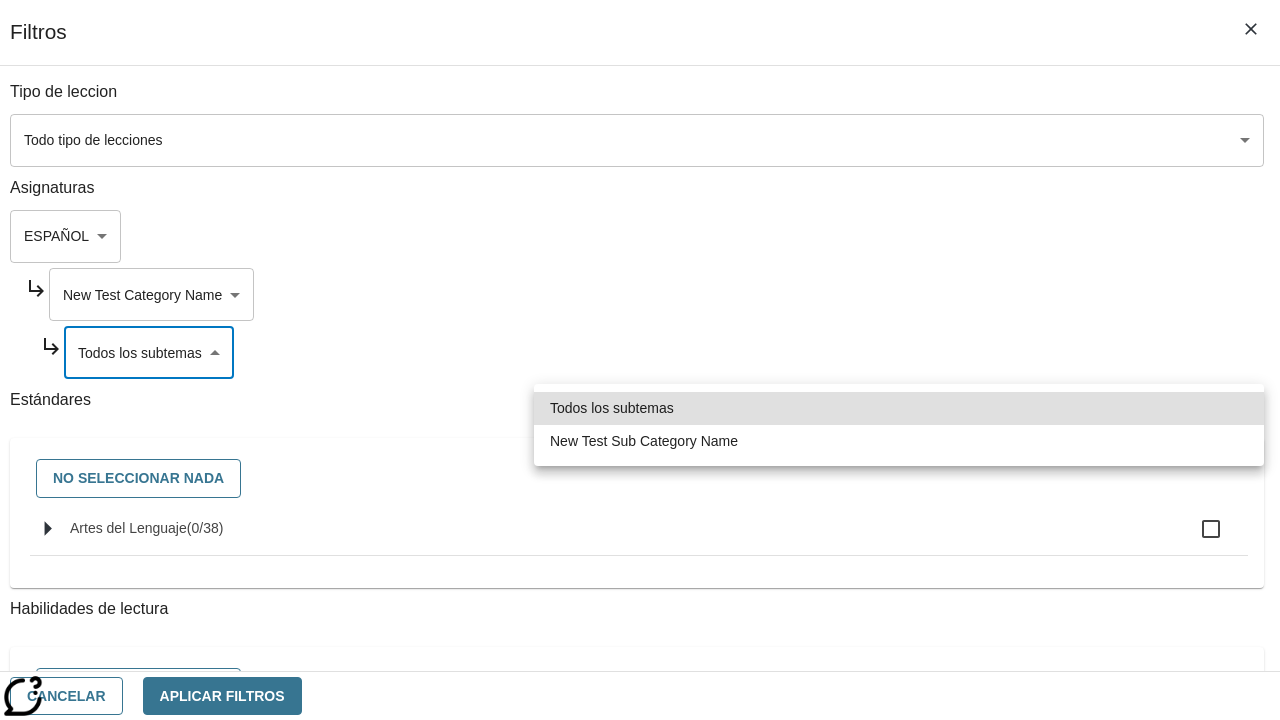 type on "2232" 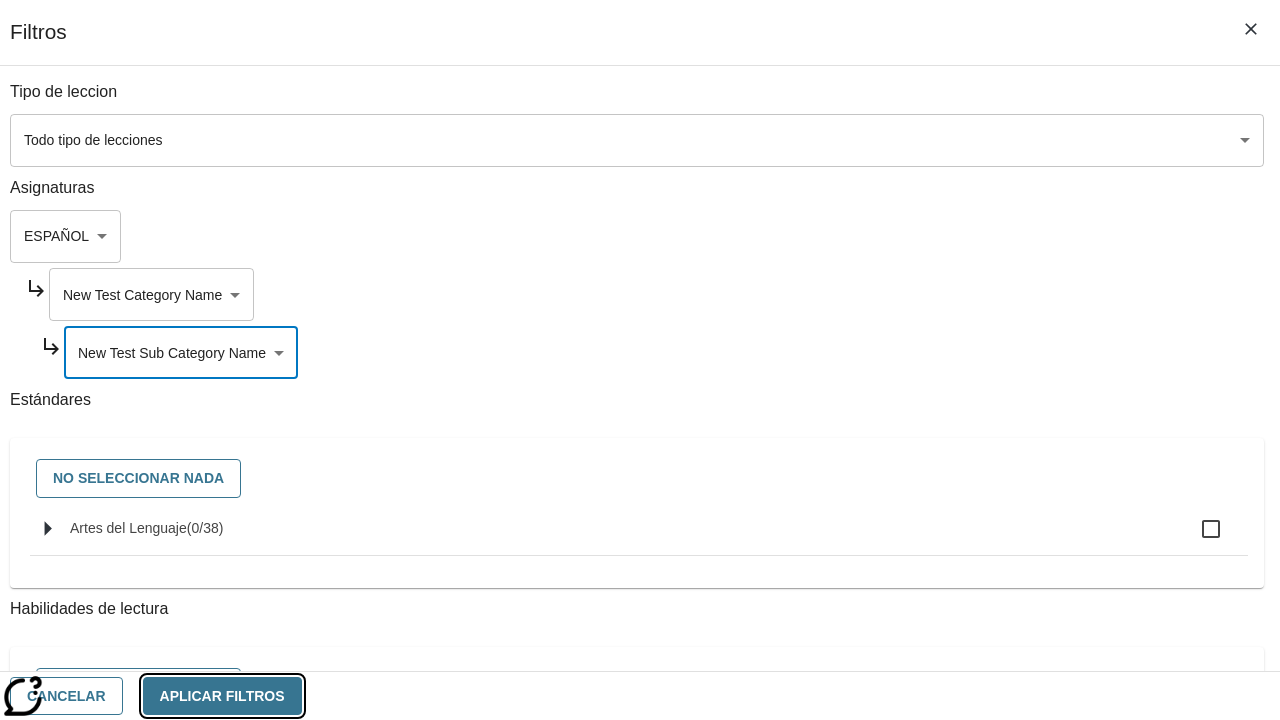 click on "Aplicar Filtros" at bounding box center (222, 696) 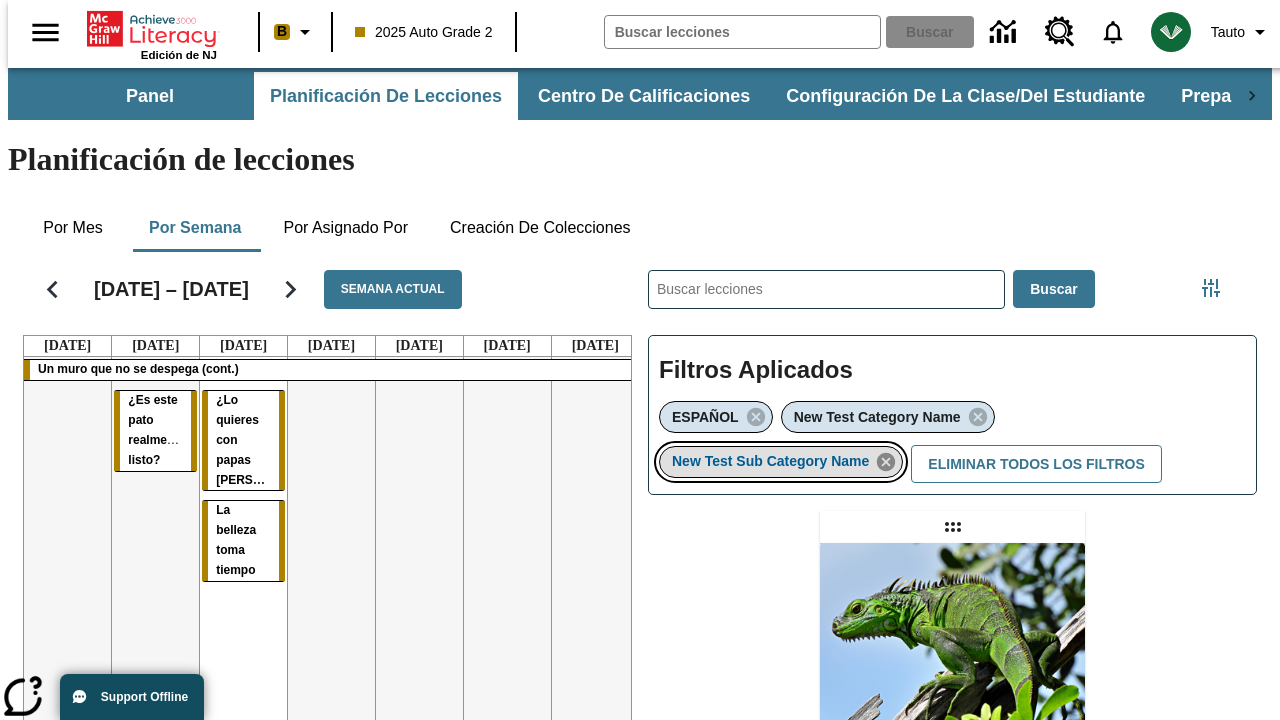 click 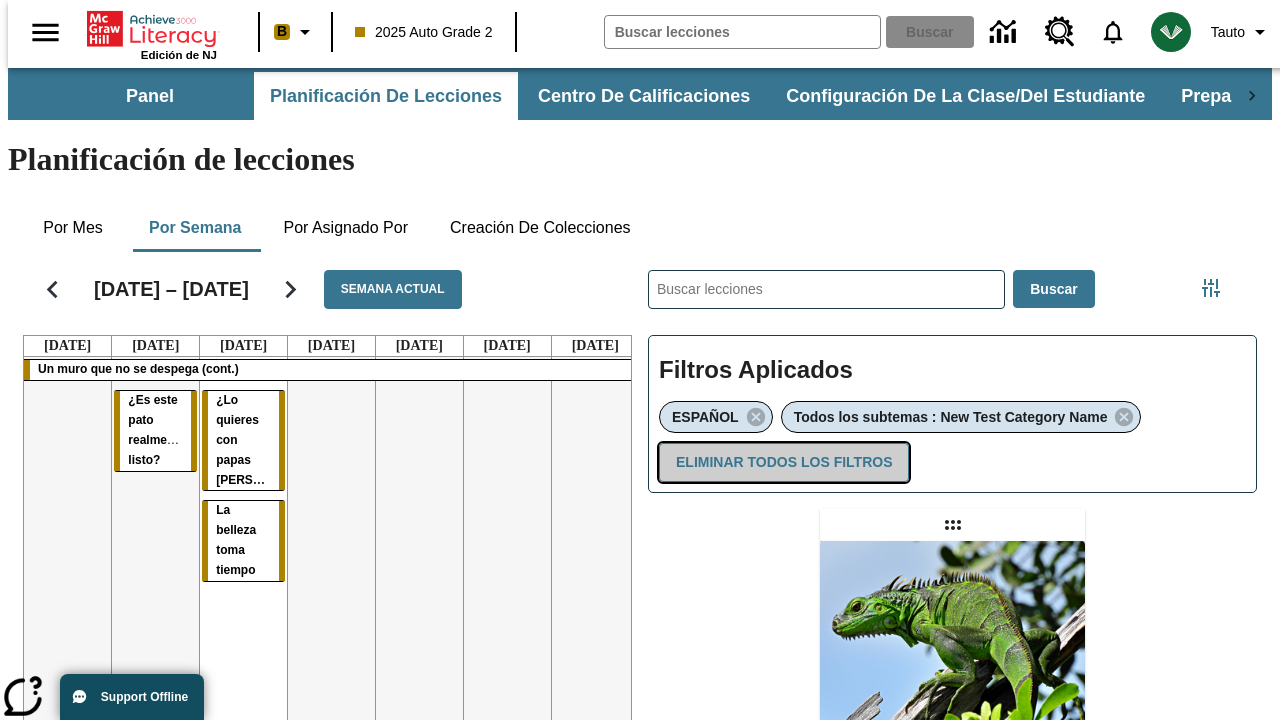 click on "Eliminar todos los filtros" at bounding box center [784, 462] 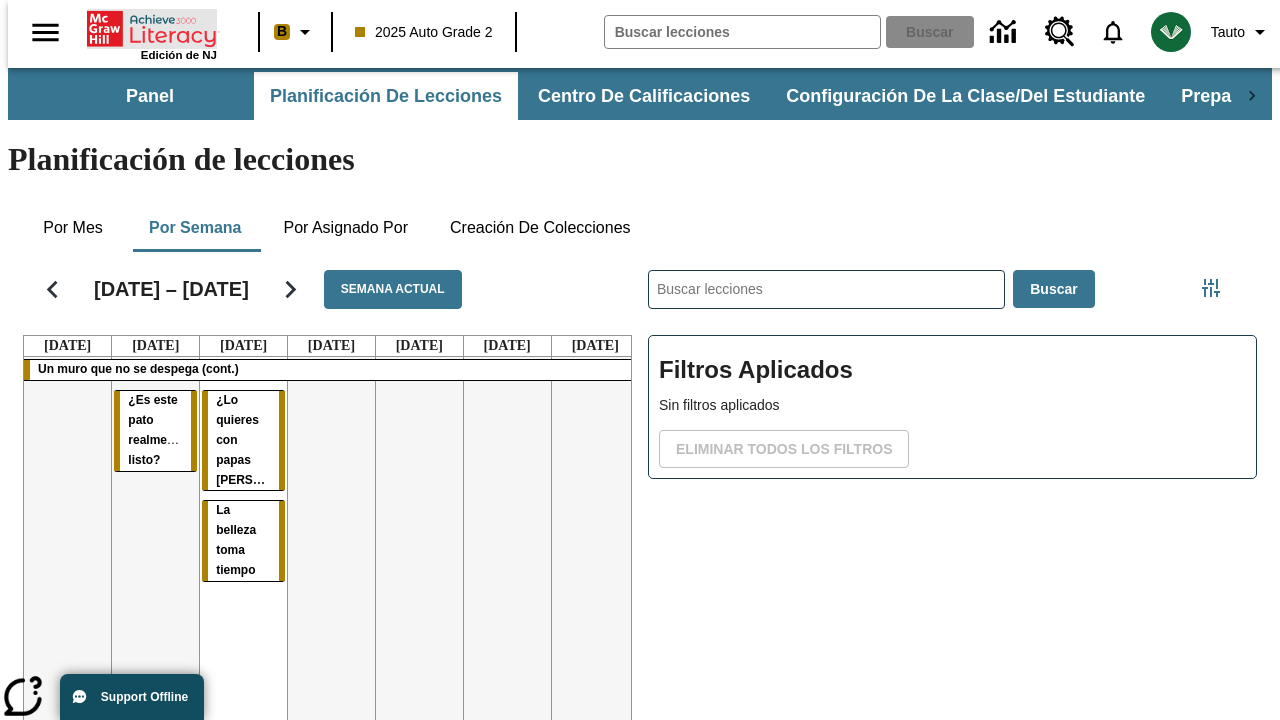 click 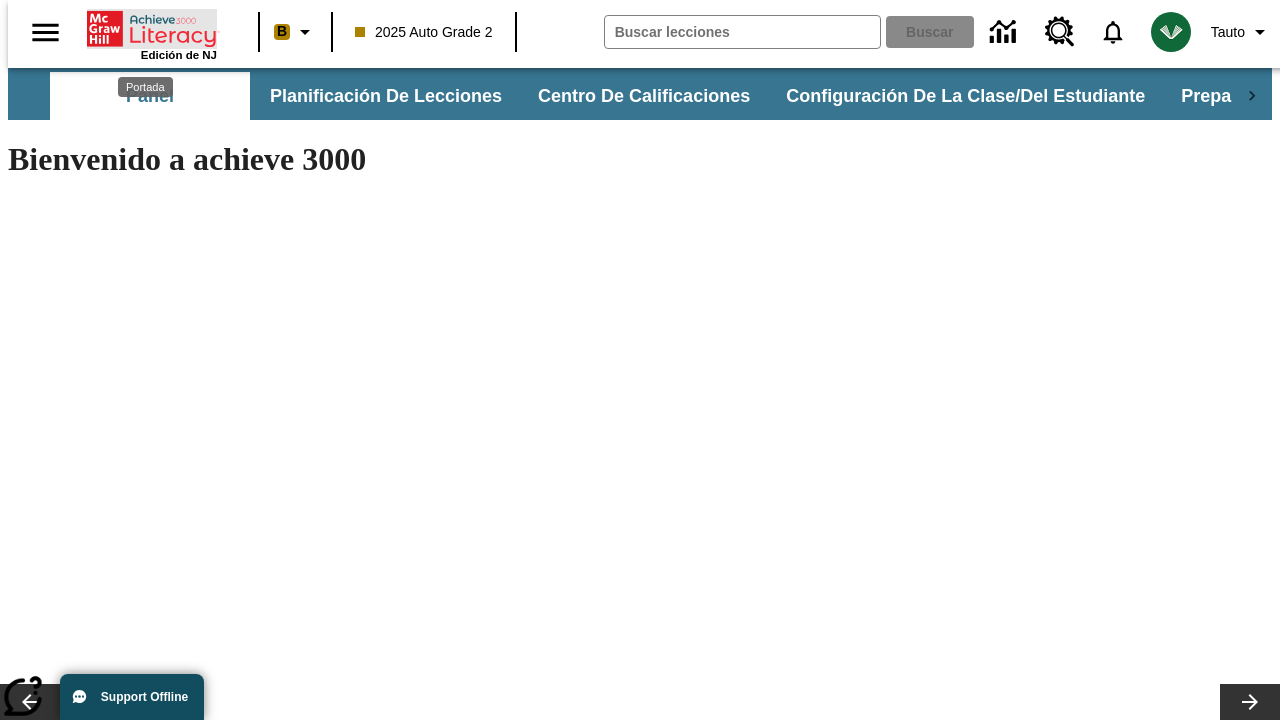 scroll, scrollTop: 0, scrollLeft: 0, axis: both 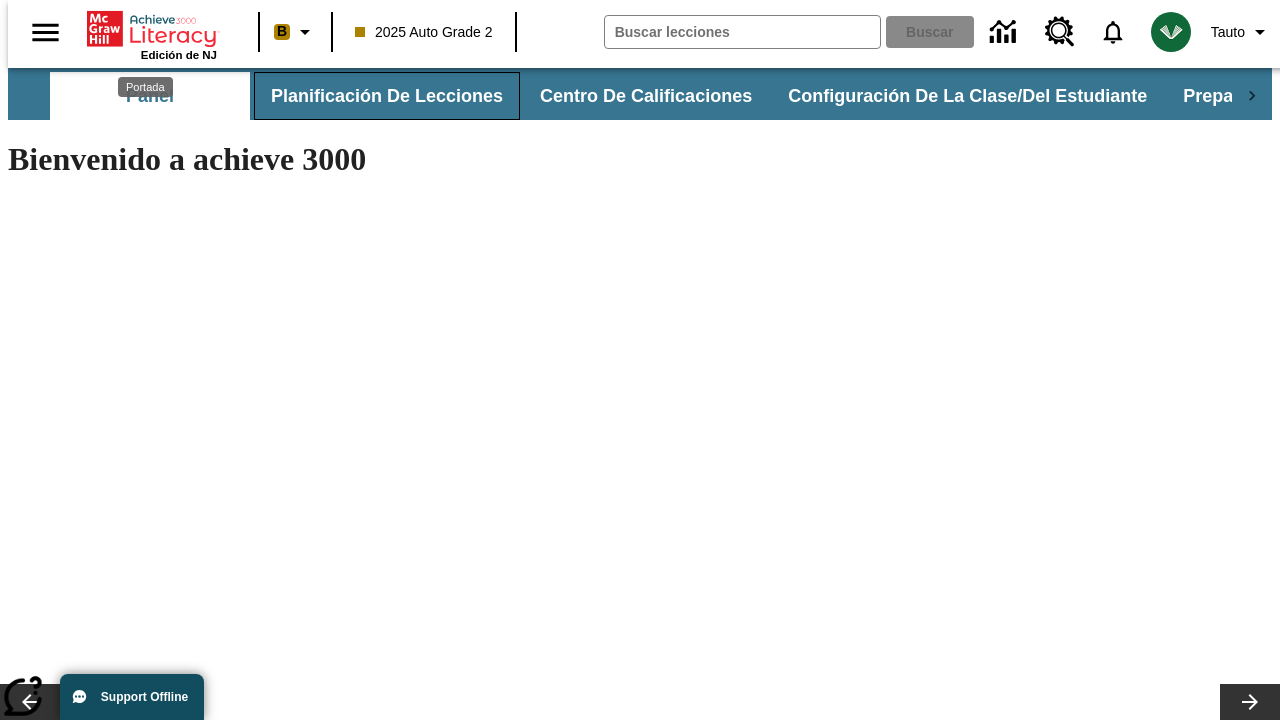 click on "Planificación de lecciones" at bounding box center (387, 96) 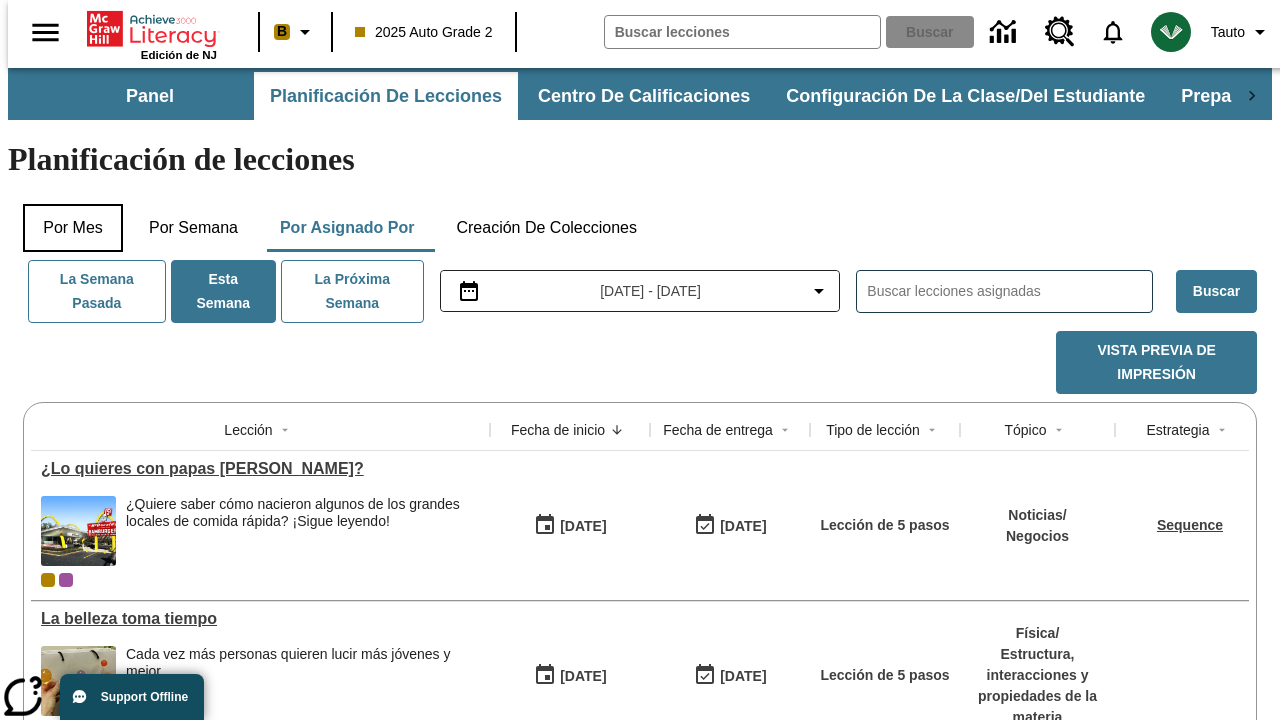 click on "Por mes" at bounding box center (73, 228) 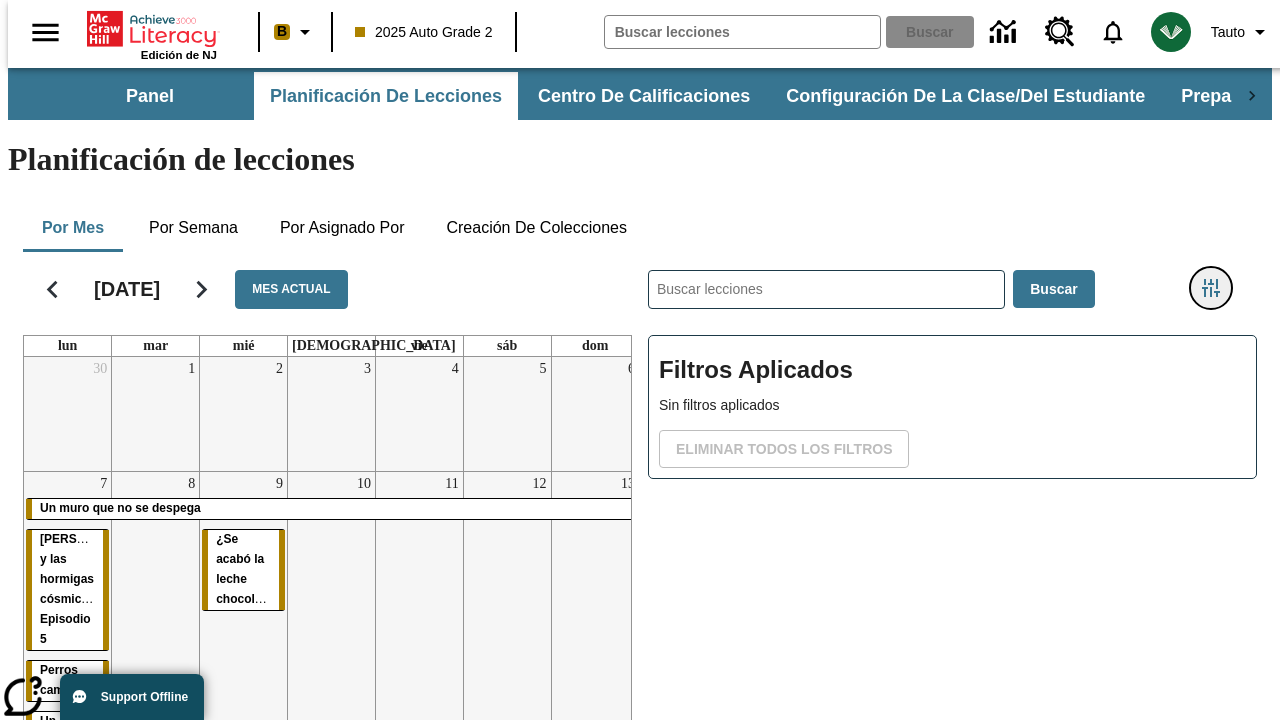 click 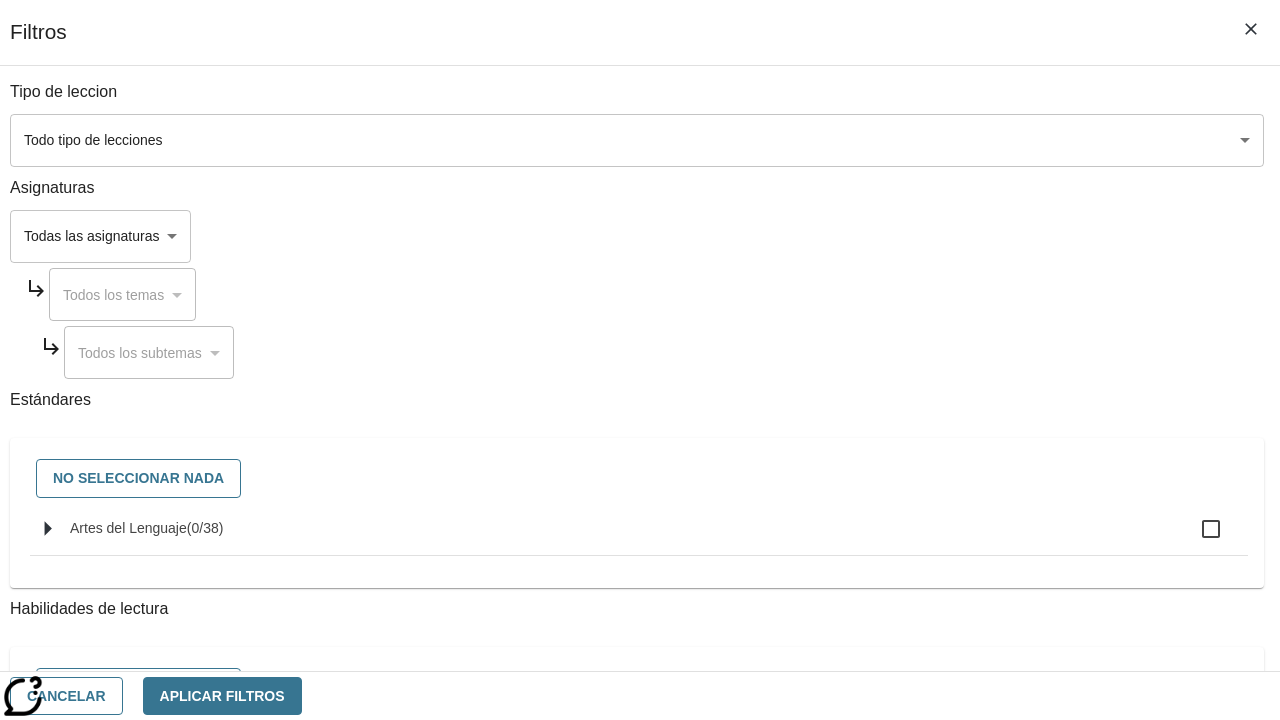 click on "Saltar al contenido principal
Edición de NJ B 2025 Auto Grade 2 Buscar 0 Tauto Panel Planificación de lecciones Centro de calificaciones Configuración de la clase/del estudiante Preparación universitaria y profesional Planificación de lecciones Por mes Por semana Por asignado por Creación de colecciones [DATE] Mes actual lun mar mié jue vie sáb dom 30 1 2 3 4 5 6 7 Un muro que no se despega [PERSON_NAME] y las hormigas cósmicas: Episodio 5 Perros campeones Un joven maestro Un museo para los perros 8 9 ¿Se acabó la leche chocolateada? 10 11 12 13 14 Un muro que no se despega 15 ¿Es este pato realmente listo? 16 ¿Lo quieres con papas [PERSON_NAME]? La belleza toma tiempo 17 18 19 20 21 22 23 24 25 26 27 28 29 30 31 1 2 3 4 Nacido para el motocrós 5 6 7 8 9 10 ​ Buscar Filtros Aplicados Sin filtros aplicados Eliminar todos los filtros
©" at bounding box center (640, 495) 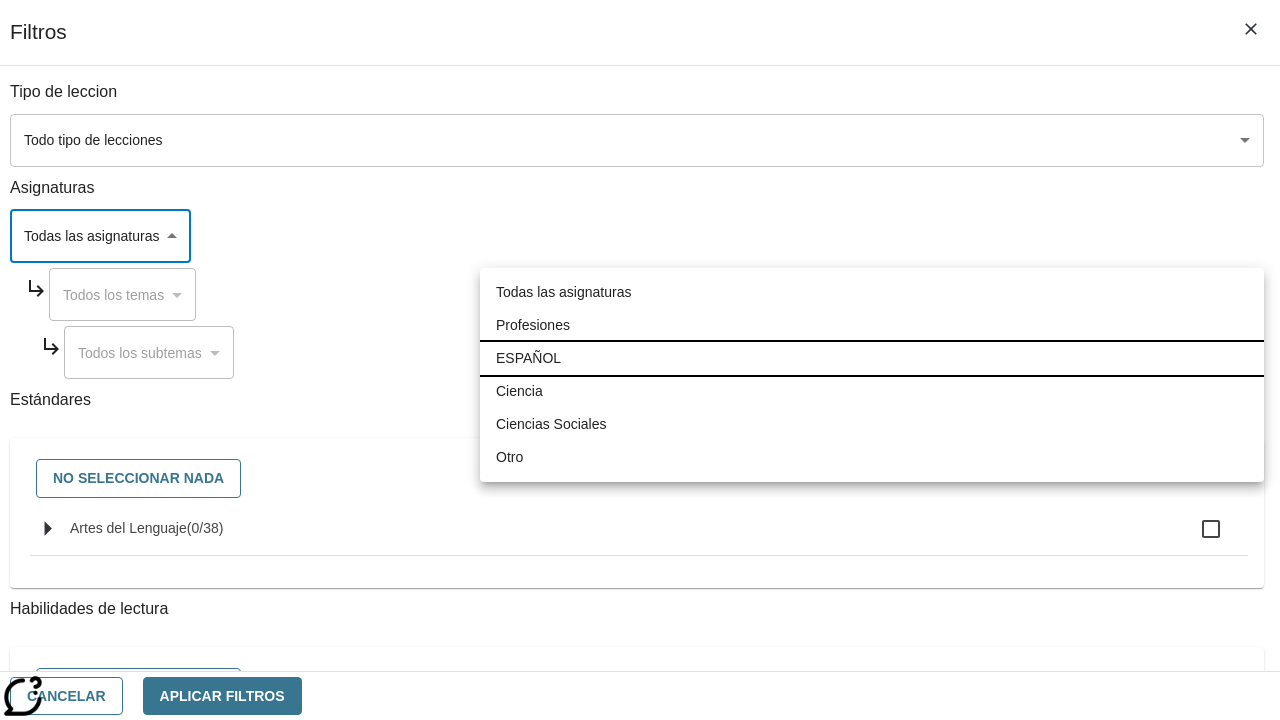 click on "ESPAÑOL" at bounding box center [872, 358] 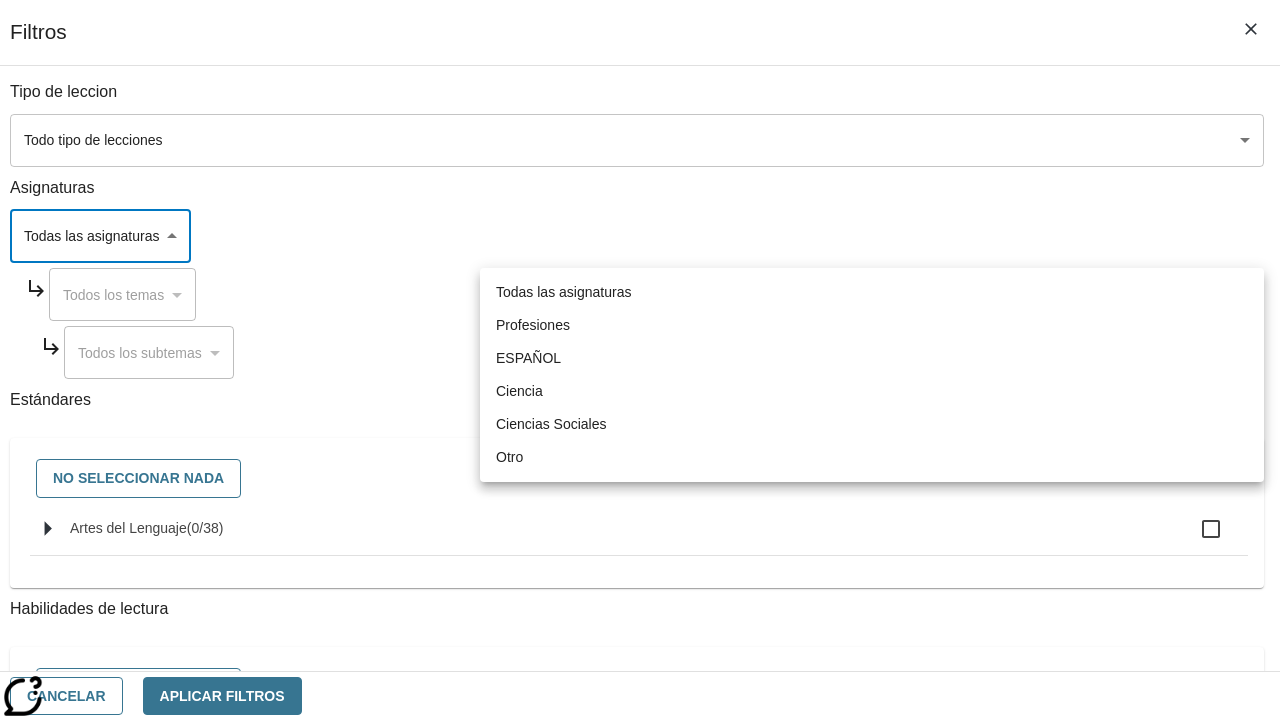 type on "1" 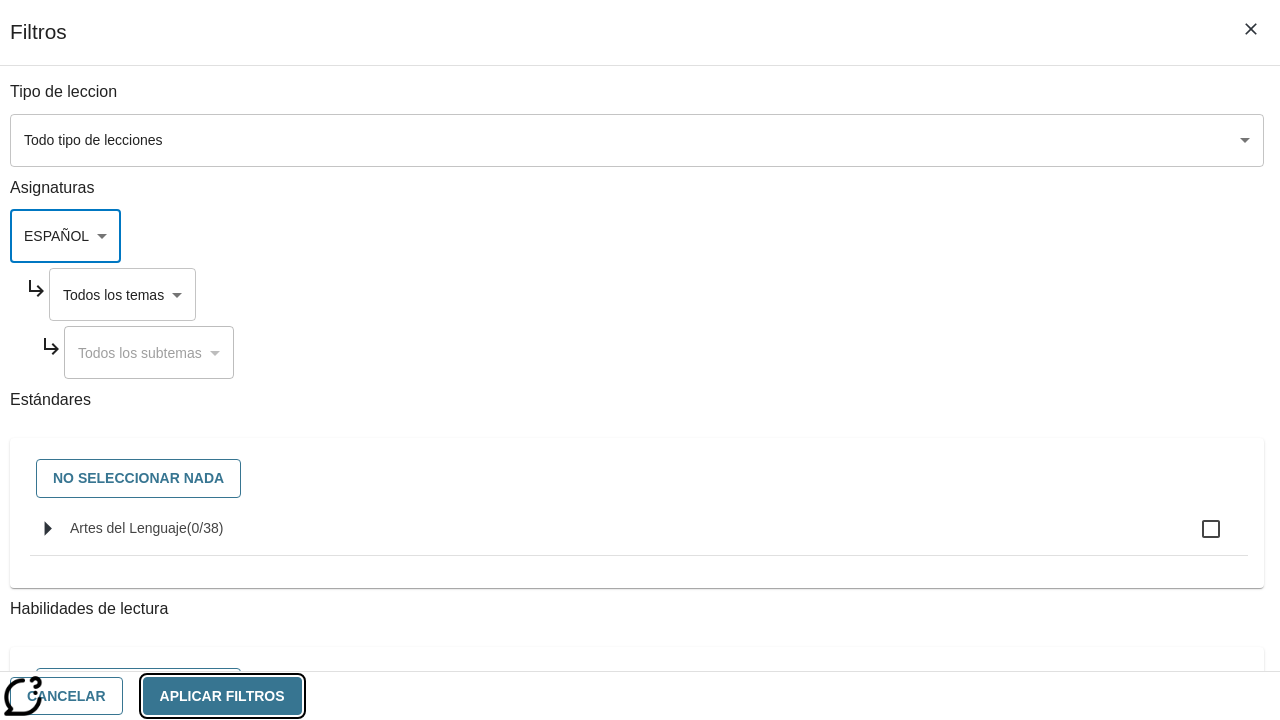 click on "Aplicar Filtros" at bounding box center (222, 696) 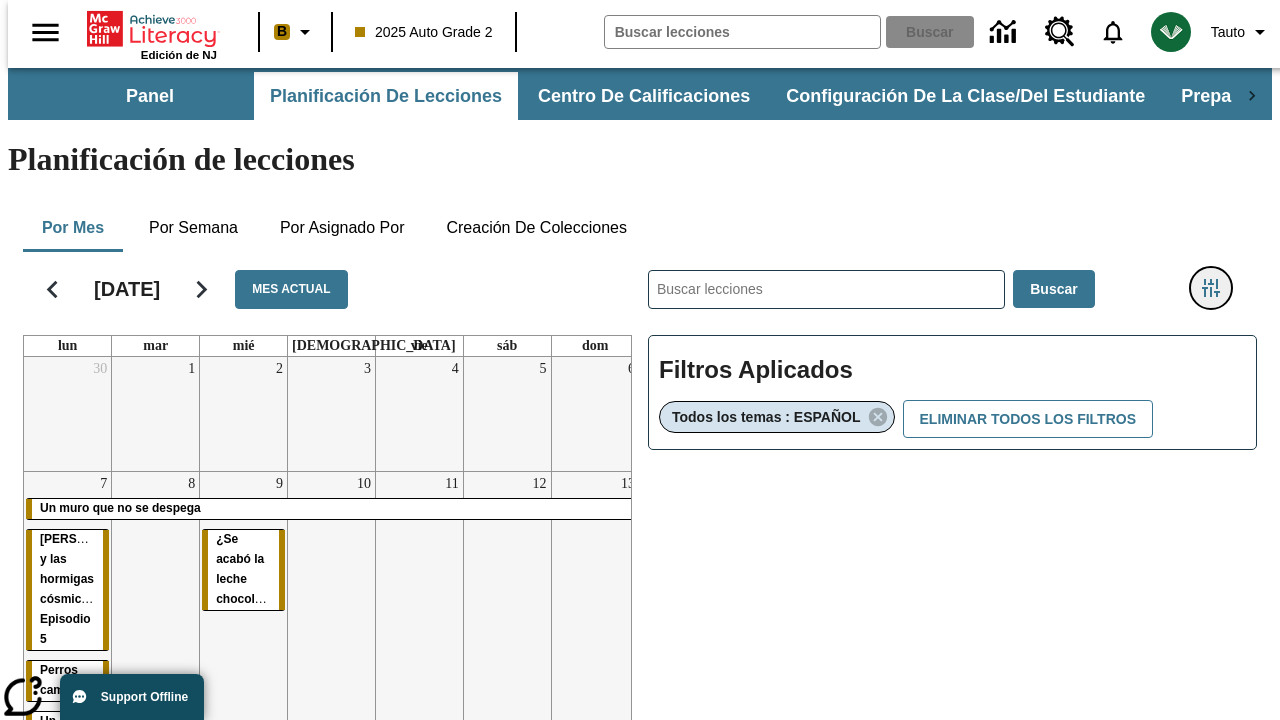 type 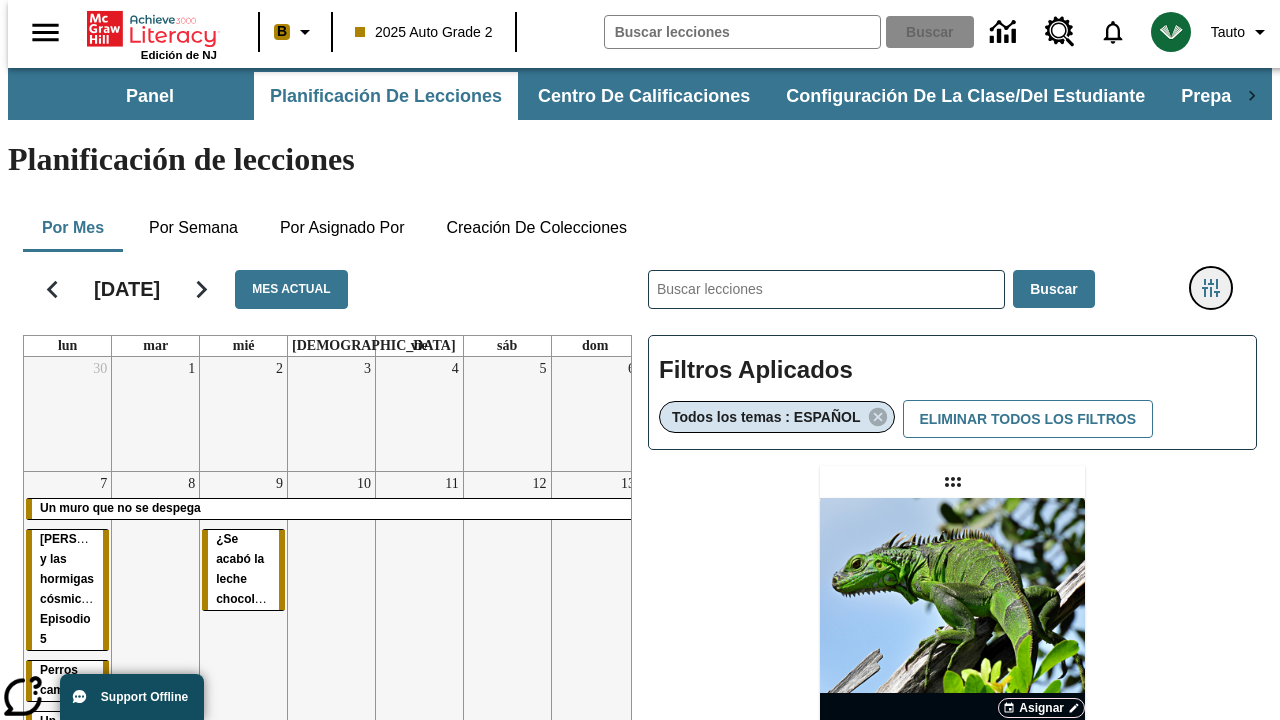 click 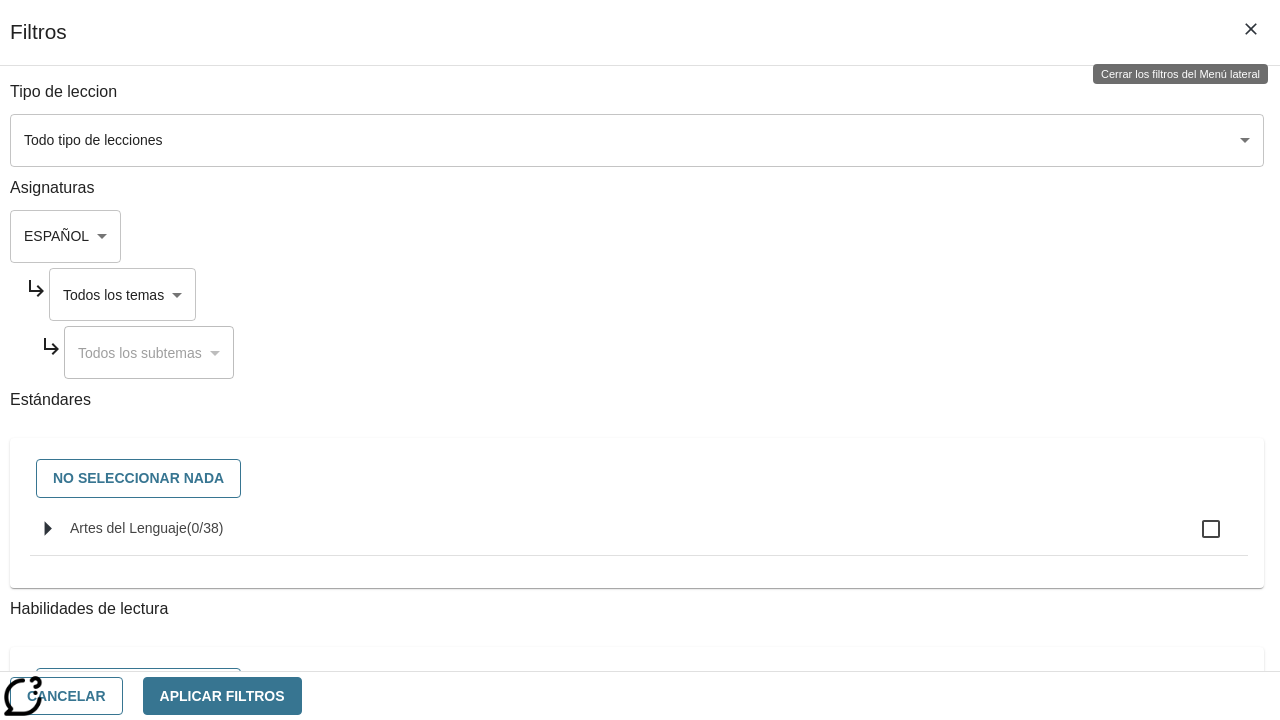 click on "Saltar al contenido principal
Edición de NJ B 2025 Auto Grade 2 Buscar 0 Tauto Panel Planificación de lecciones Centro de calificaciones Configuración de la clase/del estudiante Preparación universitaria y profesional Planificación de lecciones Por mes Por semana Por asignado por Creación de colecciones [DATE] Mes actual lun mar mié jue vie sáb dom 30 1 2 3 4 5 6 7 Un muro que no se despega [PERSON_NAME] y las hormigas cósmicas: Episodio 5 Perros campeones Un joven maestro Un museo para los perros 8 9 ¿Se acabó la leche chocolateada? 10 11 12 13 14 Un muro que no se despega 15 ¿Es este pato realmente listo? 16 ¿Lo quieres con papas [PERSON_NAME]? La belleza toma tiempo 17 18 19 20 21 22 23 24 25 26 27 28 29 30 31 1 2 3 4 Nacido para el motocrós 5 6 7 8 9 10 ​ Buscar Filtros Aplicados Todos los temas : ESPAÑOL Eliminar todos los filtros Asignar Artículo + Actividad ENG/ES /" at bounding box center (640, 589) 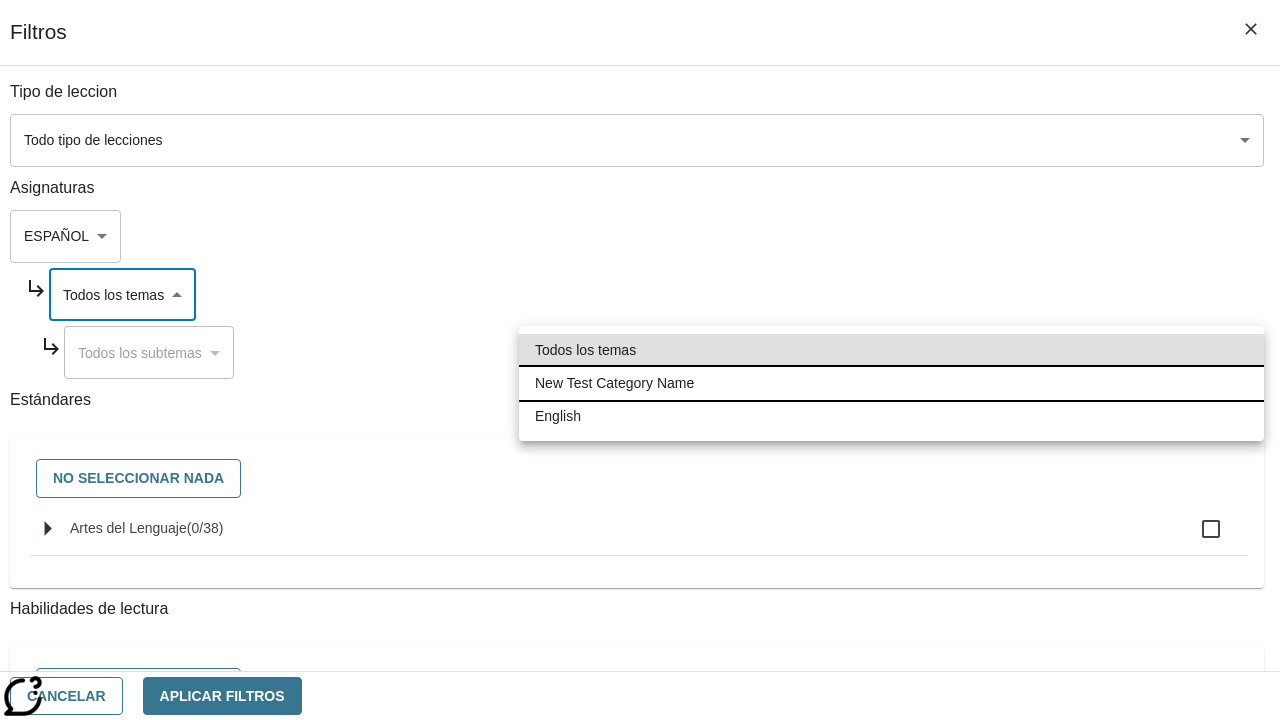 click on "New Test Category Name" at bounding box center [891, 383] 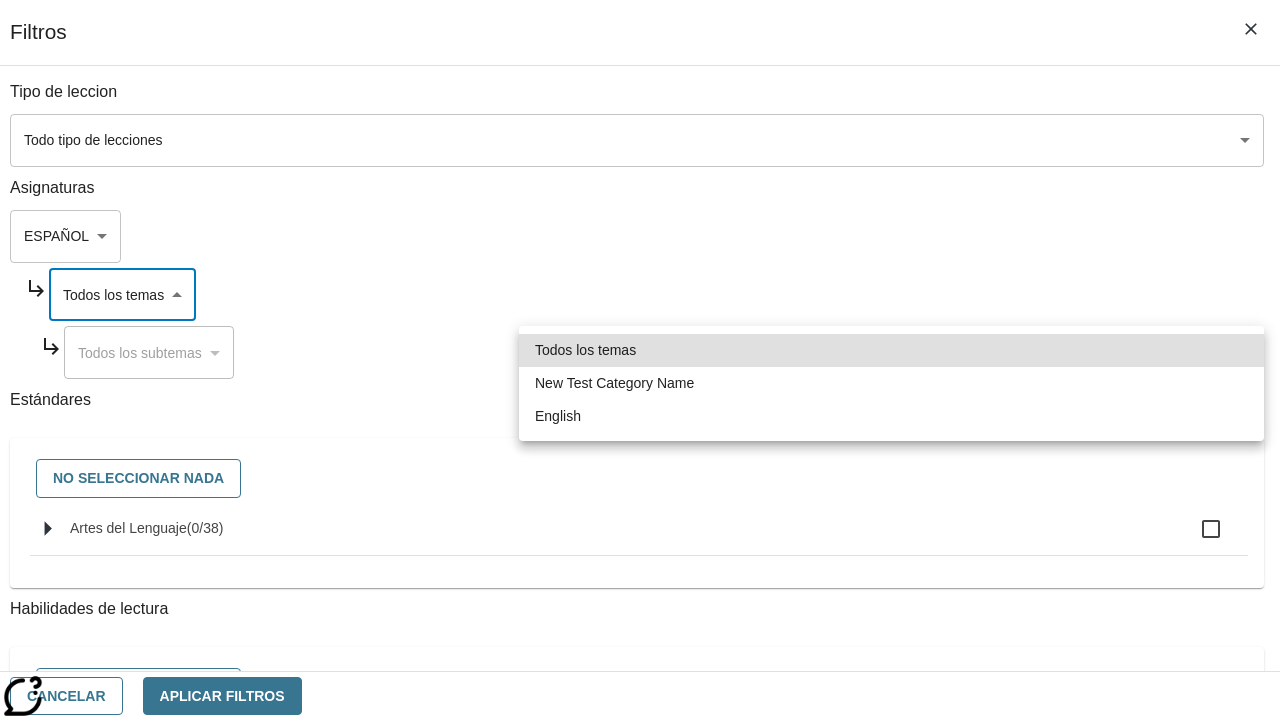 type on "265" 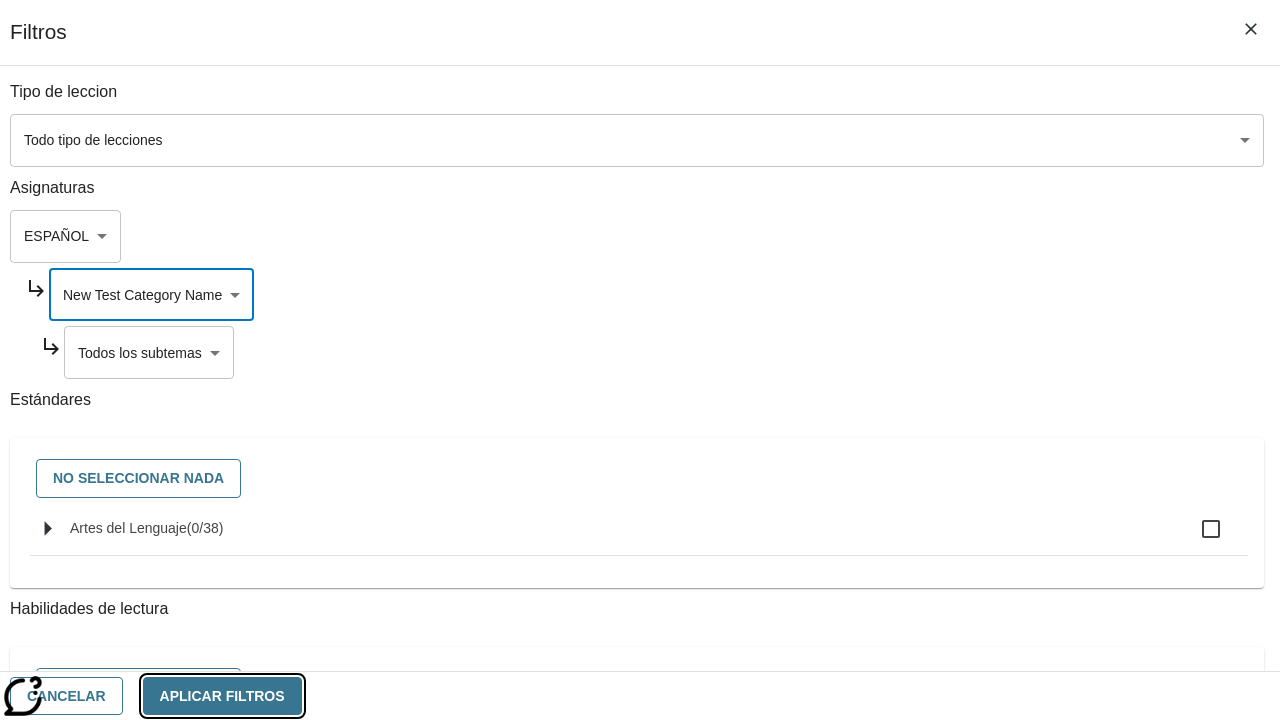 click on "Aplicar Filtros" at bounding box center [222, 696] 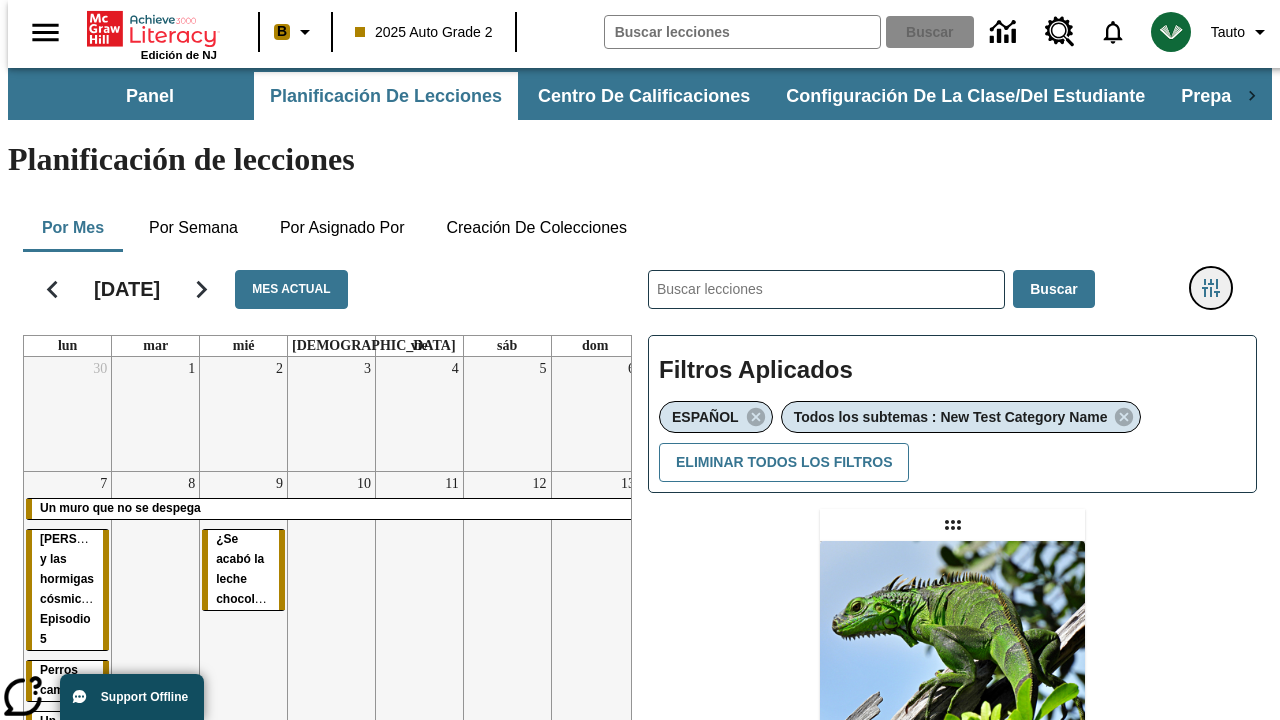 click 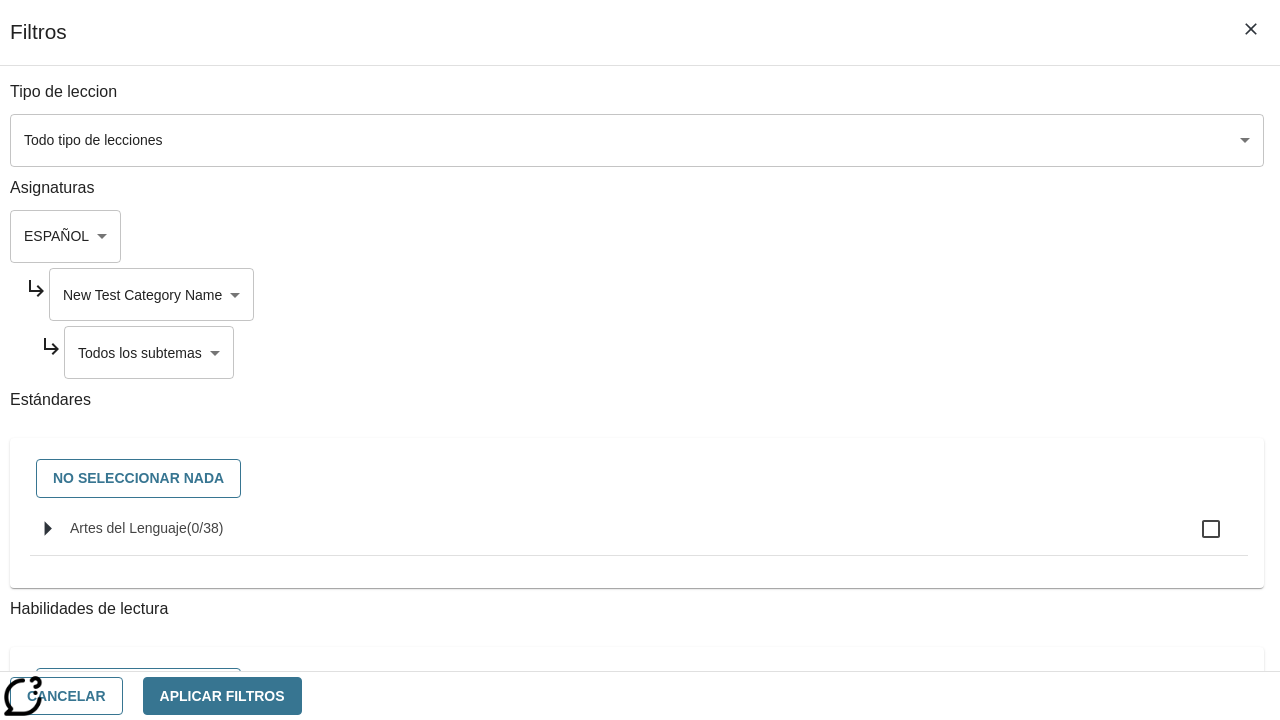click on "Saltar al contenido principal
Edición de NJ B 2025 Auto Grade 2 Buscar 0 Tauto Panel Planificación de lecciones Centro de calificaciones Configuración de la clase/del estudiante Preparación universitaria y profesional Planificación de lecciones Por mes Por semana Por asignado por Creación de colecciones [DATE] Mes actual lun mar mié jue vie sáb dom 30 1 2 3 4 5 6 7 Un muro que no se despega [PERSON_NAME] y las hormigas cósmicas: Episodio 5 Perros campeones Un joven maestro Un museo para los perros 8 9 ¿Se acabó la leche chocolateada? 10 11 12 13 14 Un muro que no se despega 15 ¿Es este pato realmente listo? 16 ¿Lo quieres con papas [PERSON_NAME]? La belleza toma tiempo 17 18 19 20 21 22 23 24 25 26 27 28 29 30 31 1 2 3 4 Nacido para el motocrós 5 6 7 8 9 10 ​ Buscar Filtros Aplicados ESPAÑOL Todos los subtemas : New Test Category Name Eliminar todos los filtros Asignar ENG/ES /" at bounding box center [640, 611] 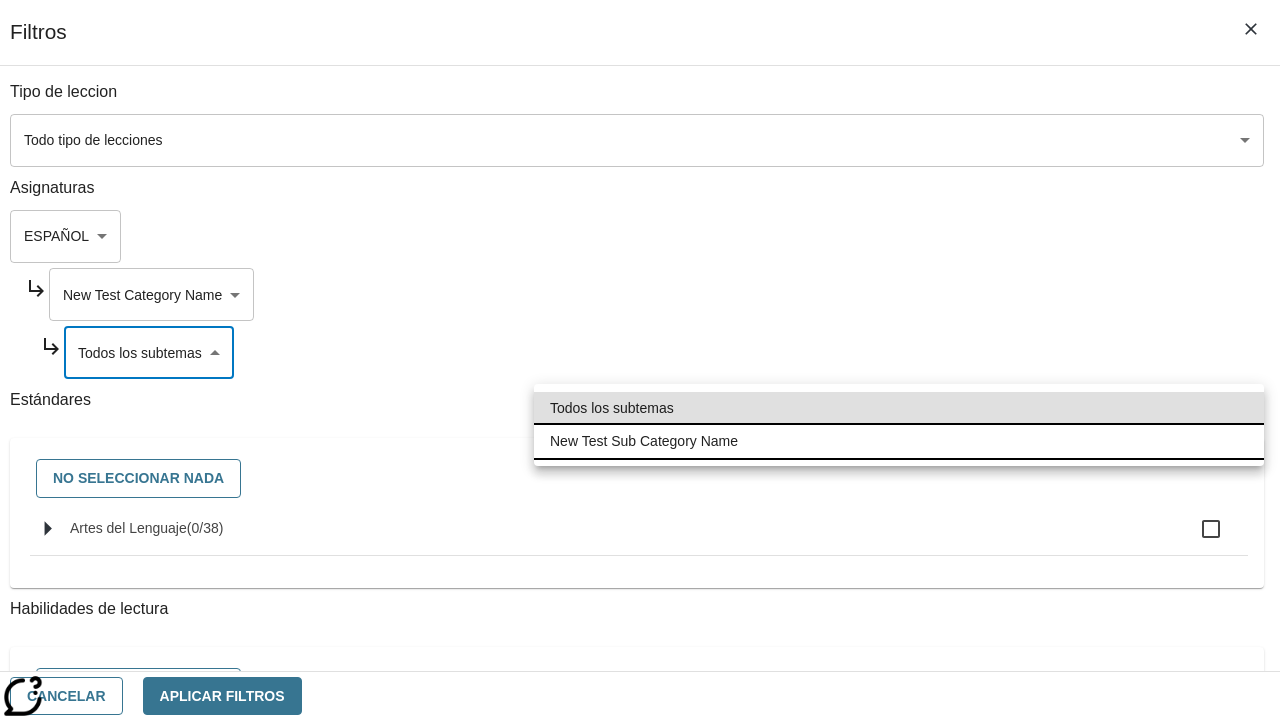 click on "New Test Sub Category Name" at bounding box center [899, 441] 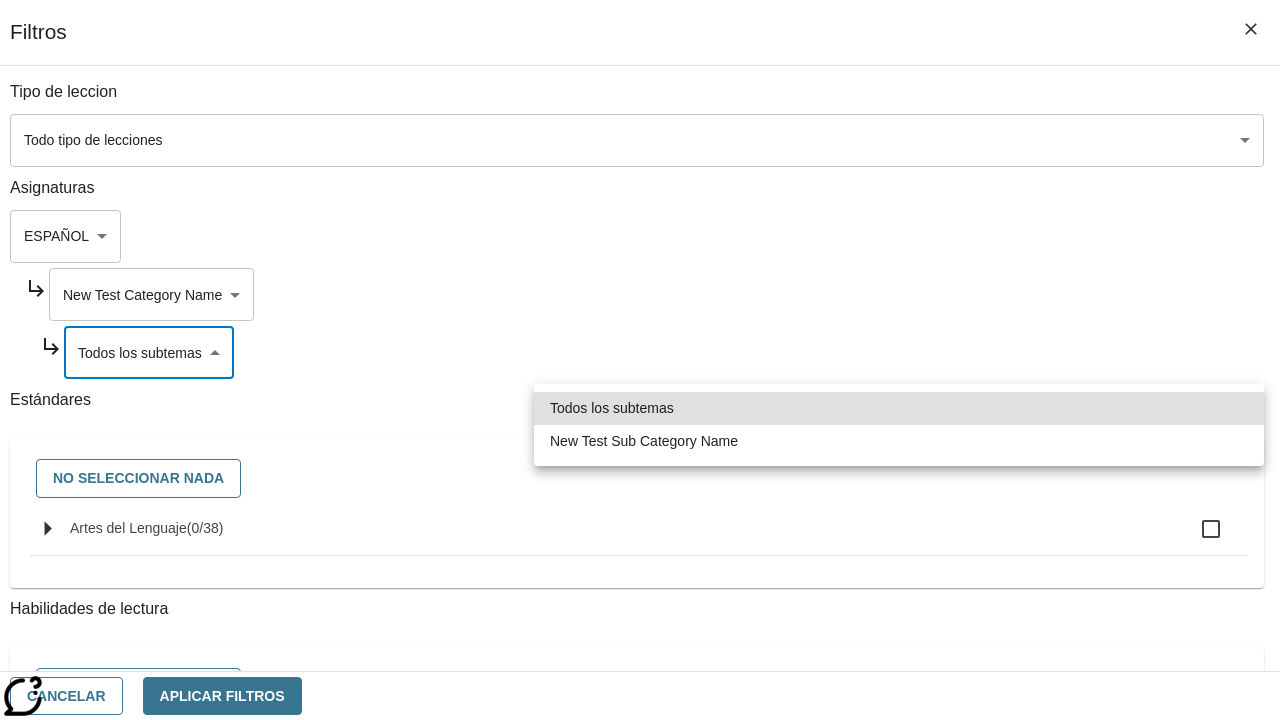 type on "2232" 